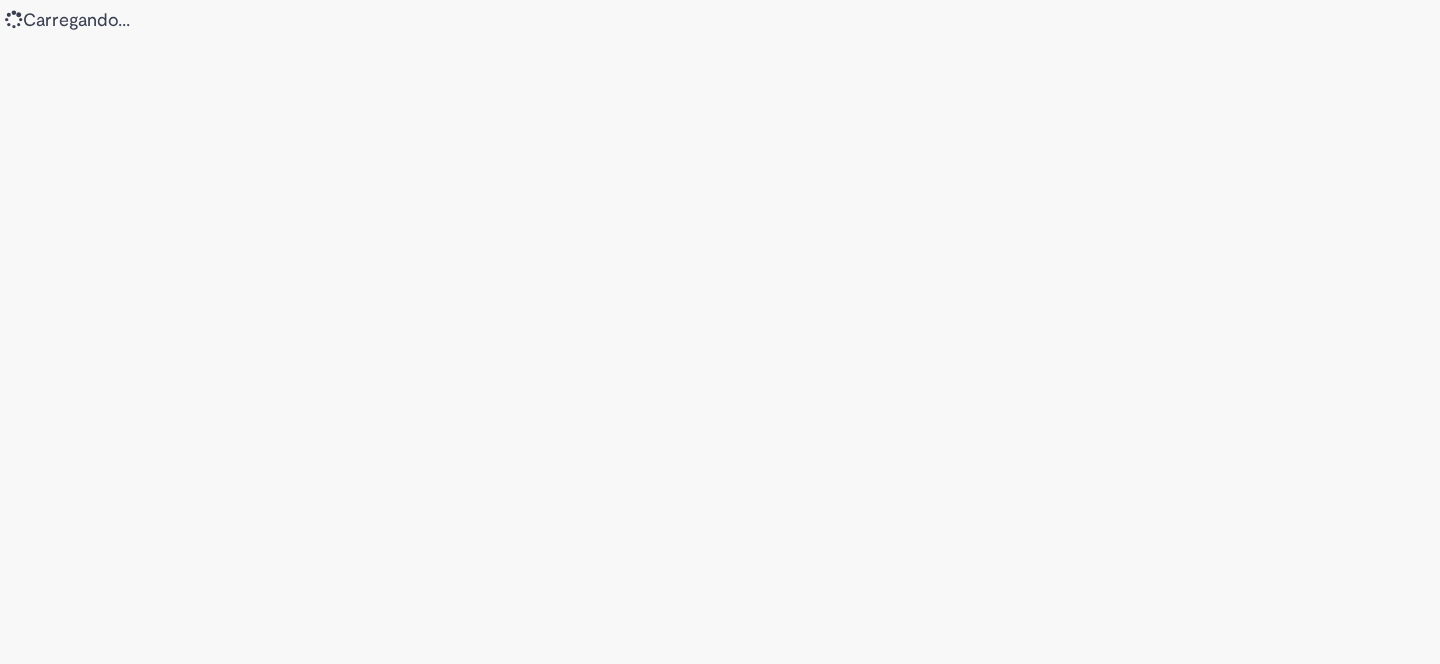 scroll, scrollTop: 0, scrollLeft: 0, axis: both 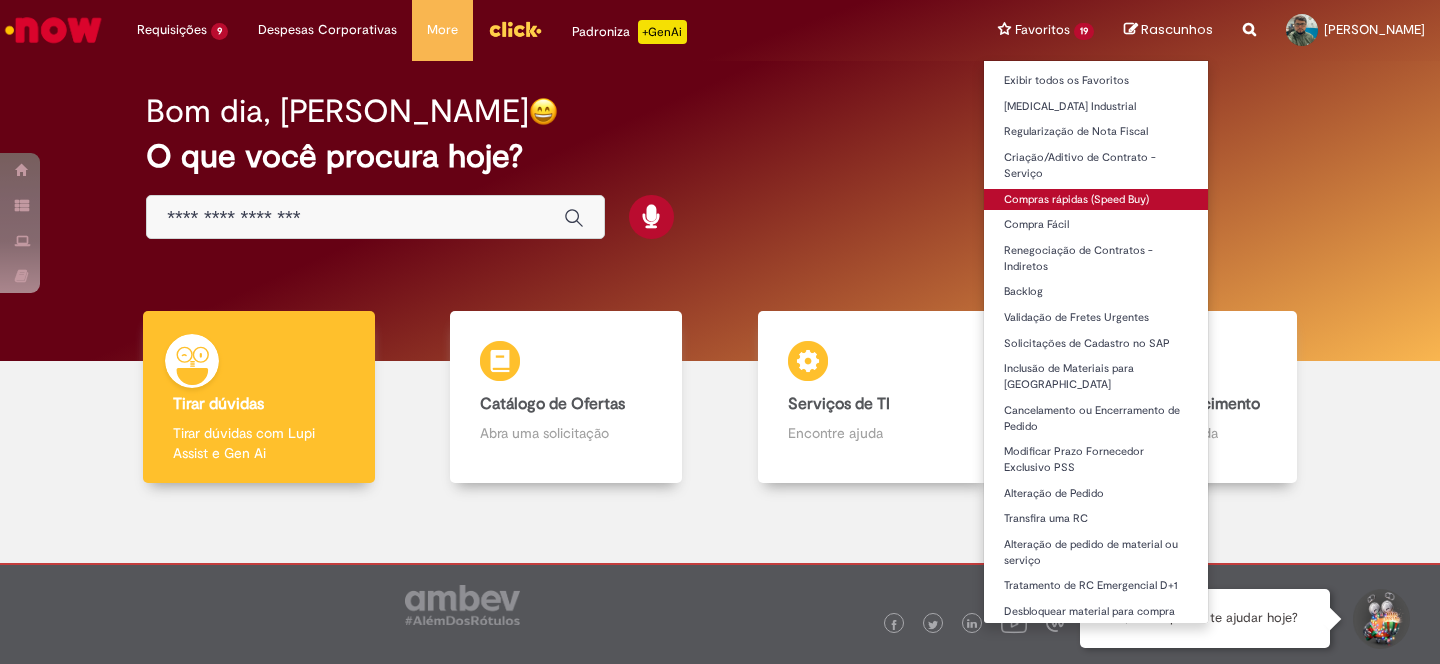 click on "Compras rápidas (Speed Buy)" at bounding box center (1096, 200) 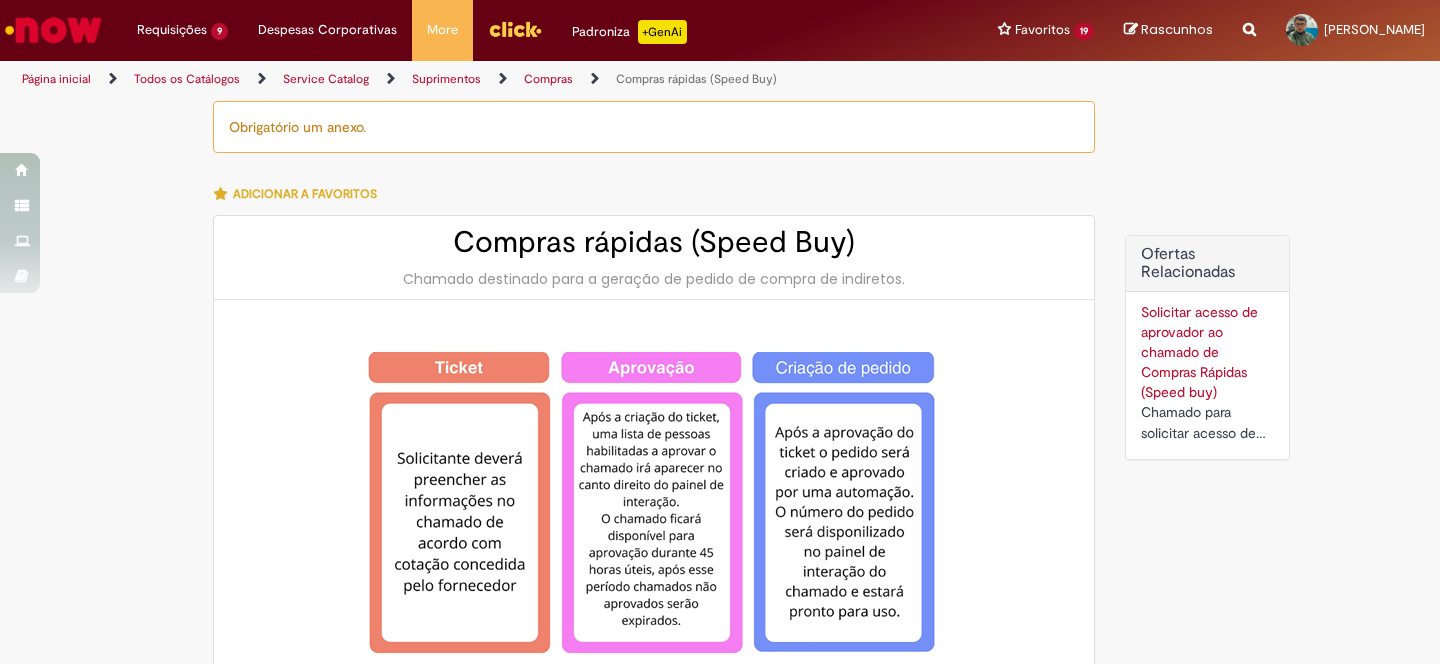 type on "********" 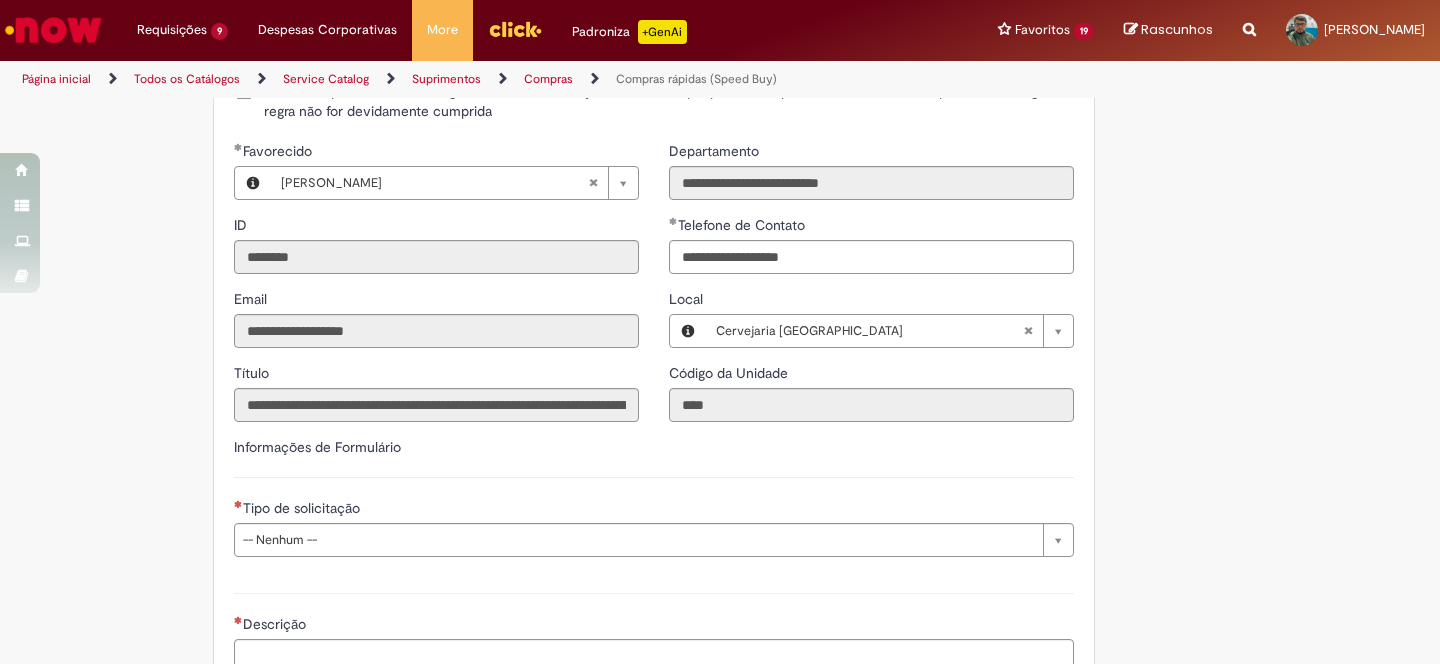 scroll, scrollTop: 2545, scrollLeft: 0, axis: vertical 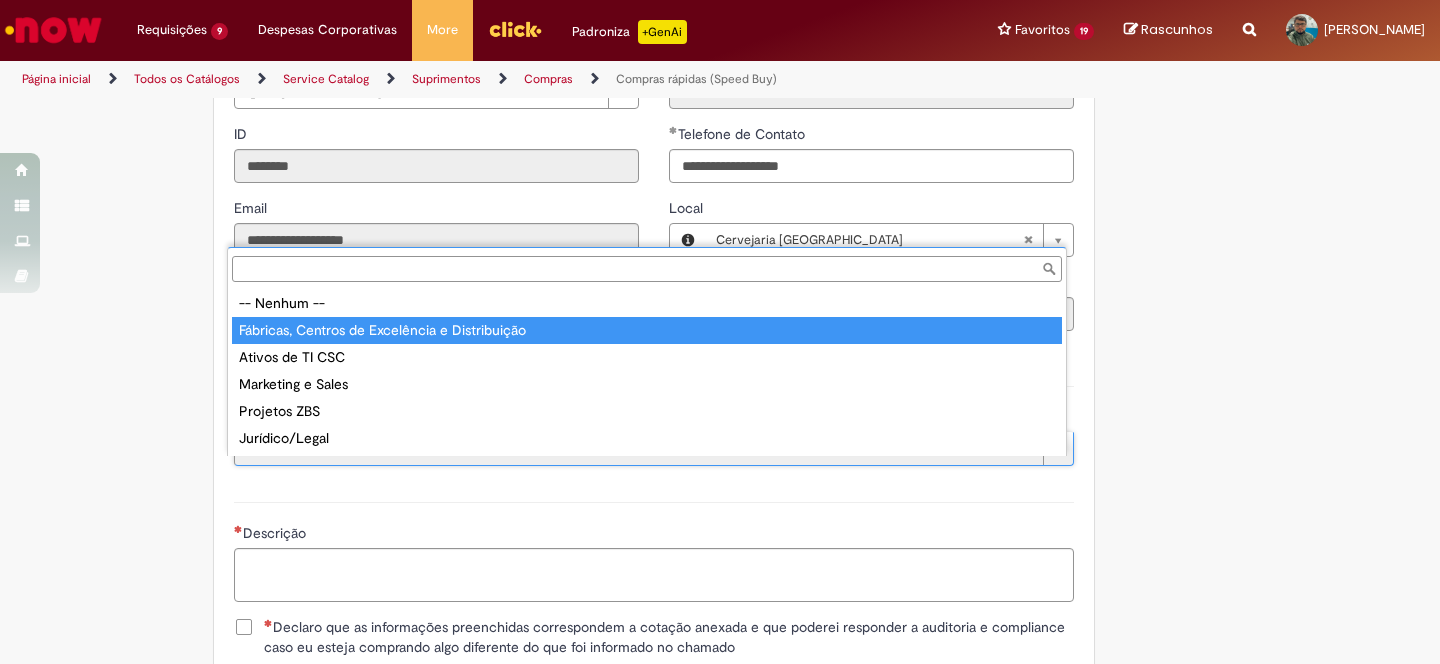 type on "**********" 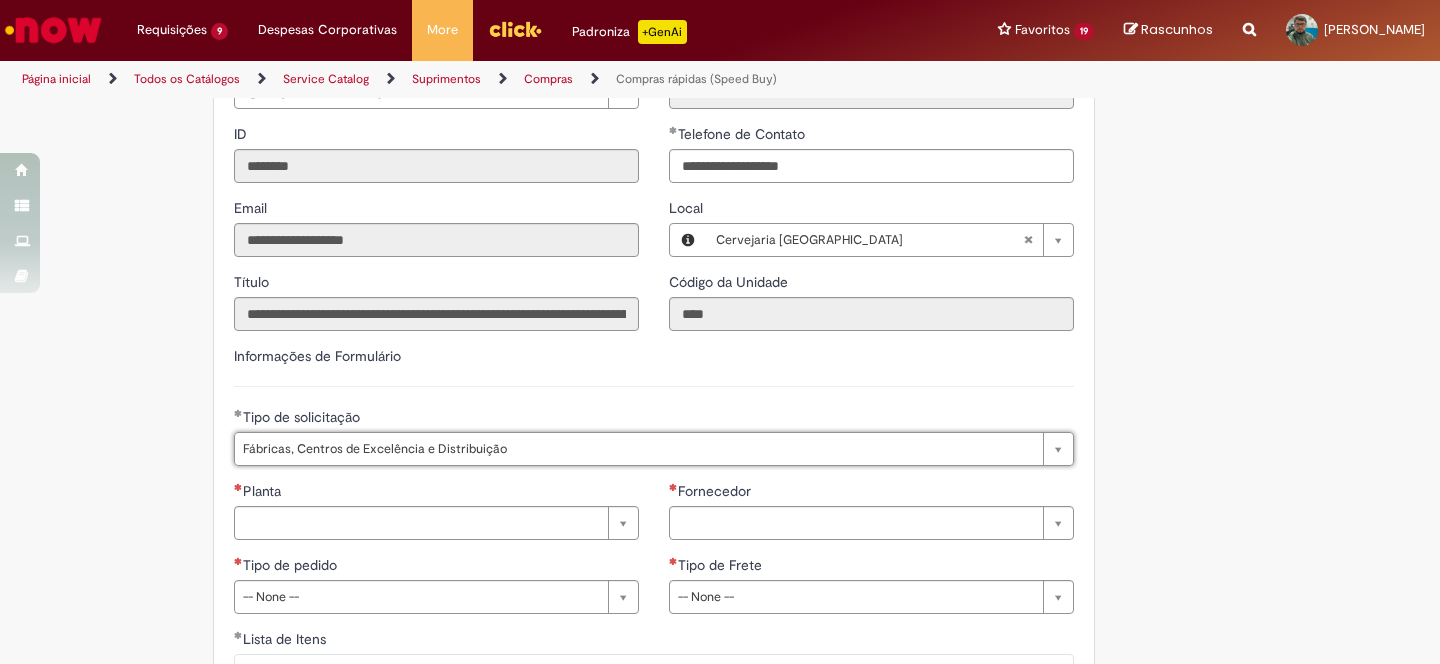 scroll, scrollTop: 2818, scrollLeft: 0, axis: vertical 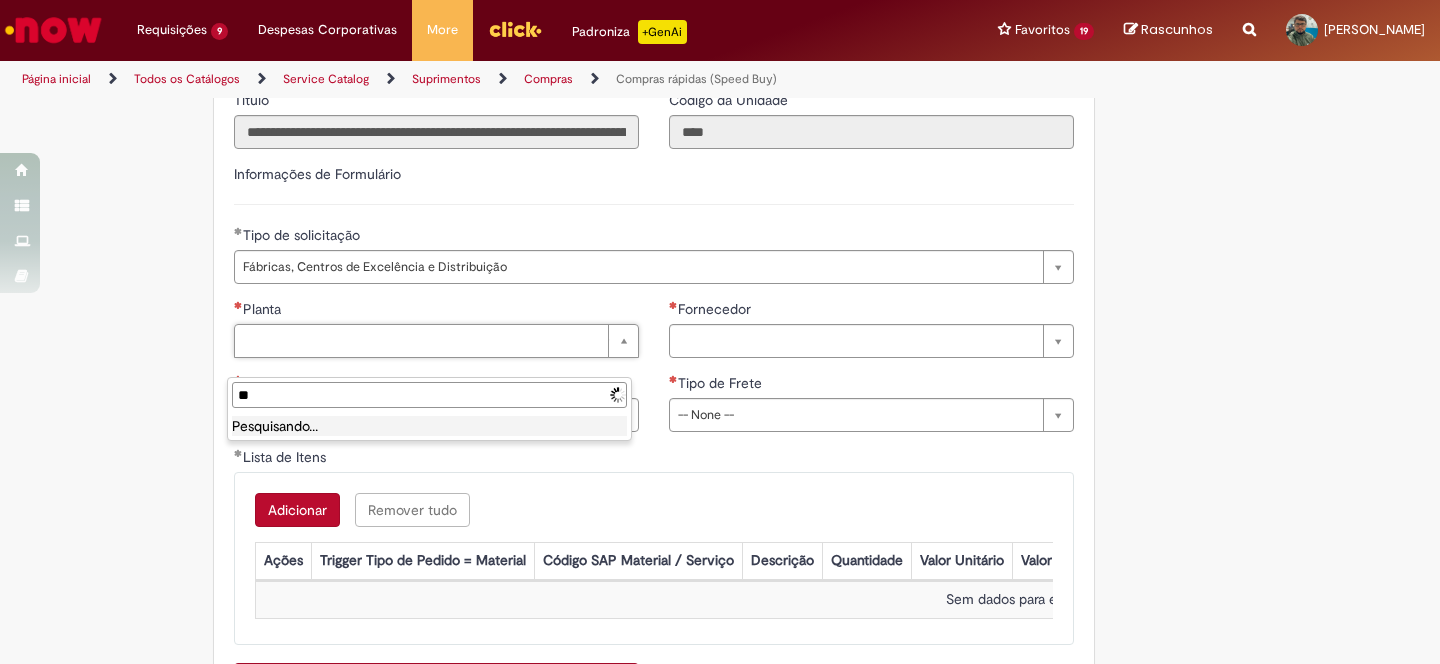 type on "*" 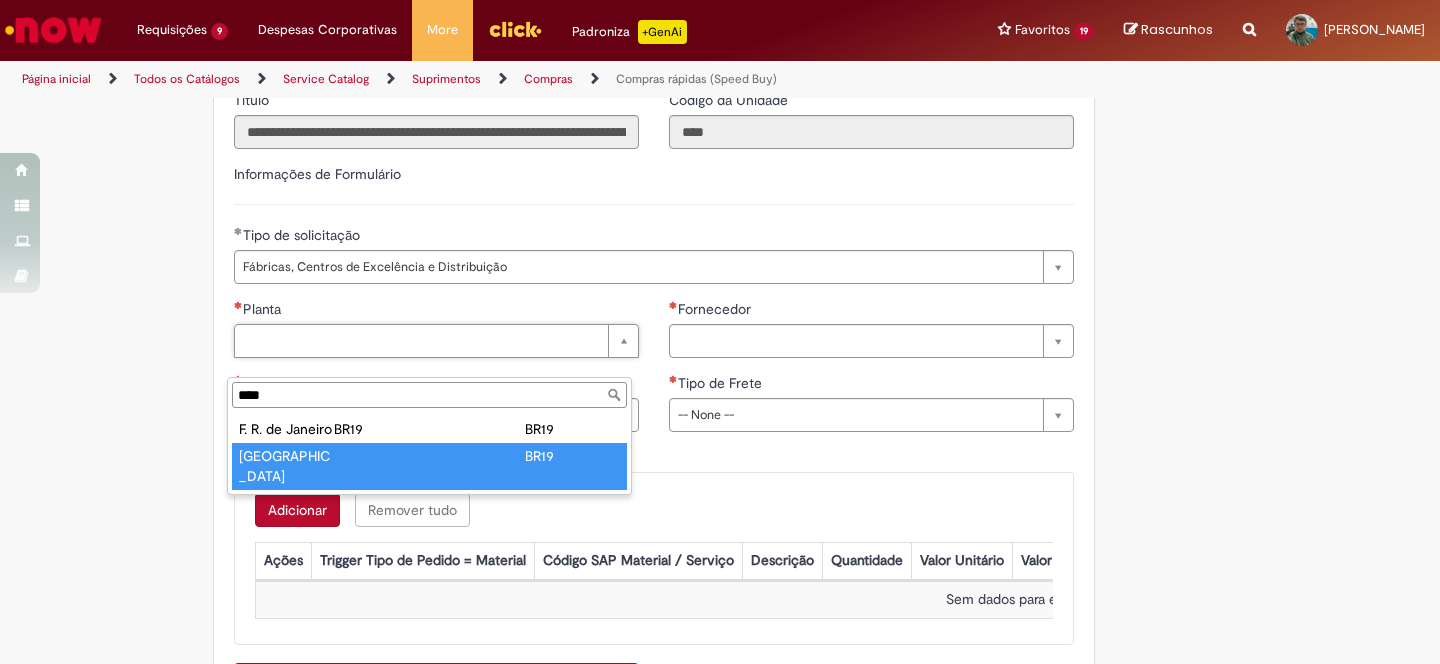 type on "****" 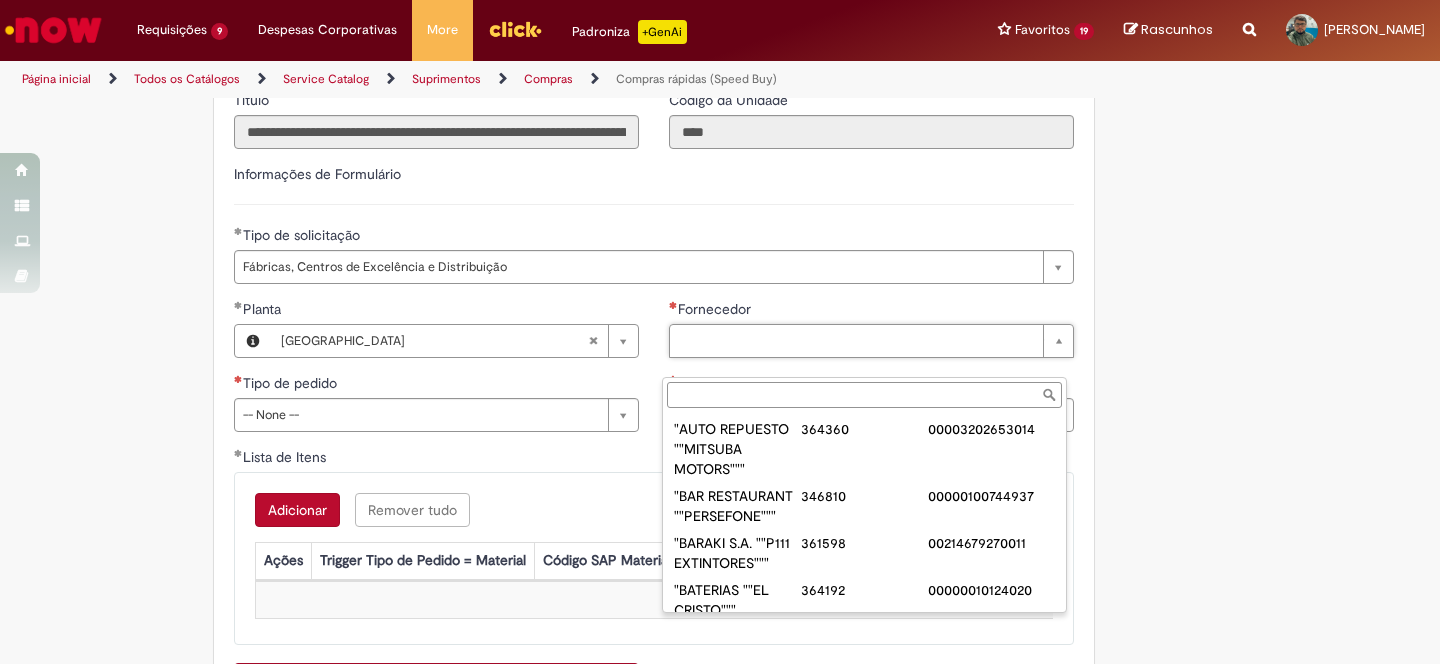 paste on "******" 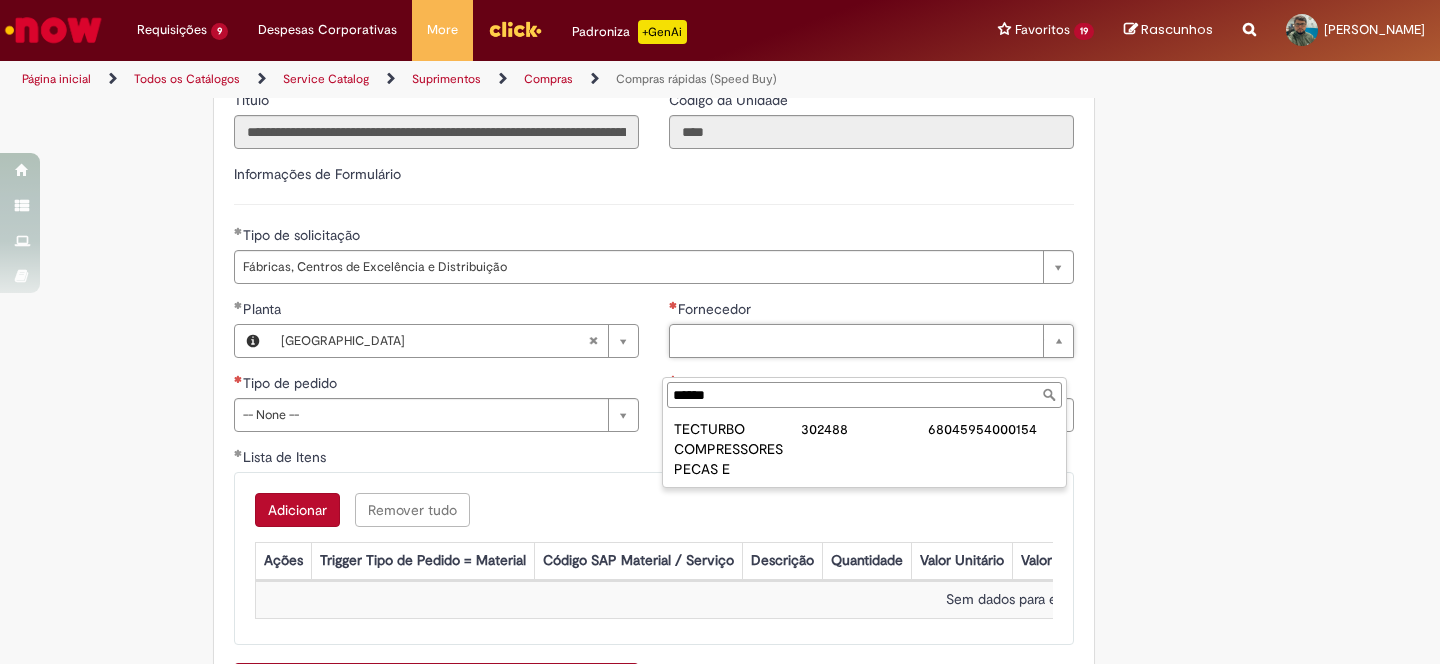 drag, startPoint x: 740, startPoint y: 390, endPoint x: 456, endPoint y: 413, distance: 284.9298 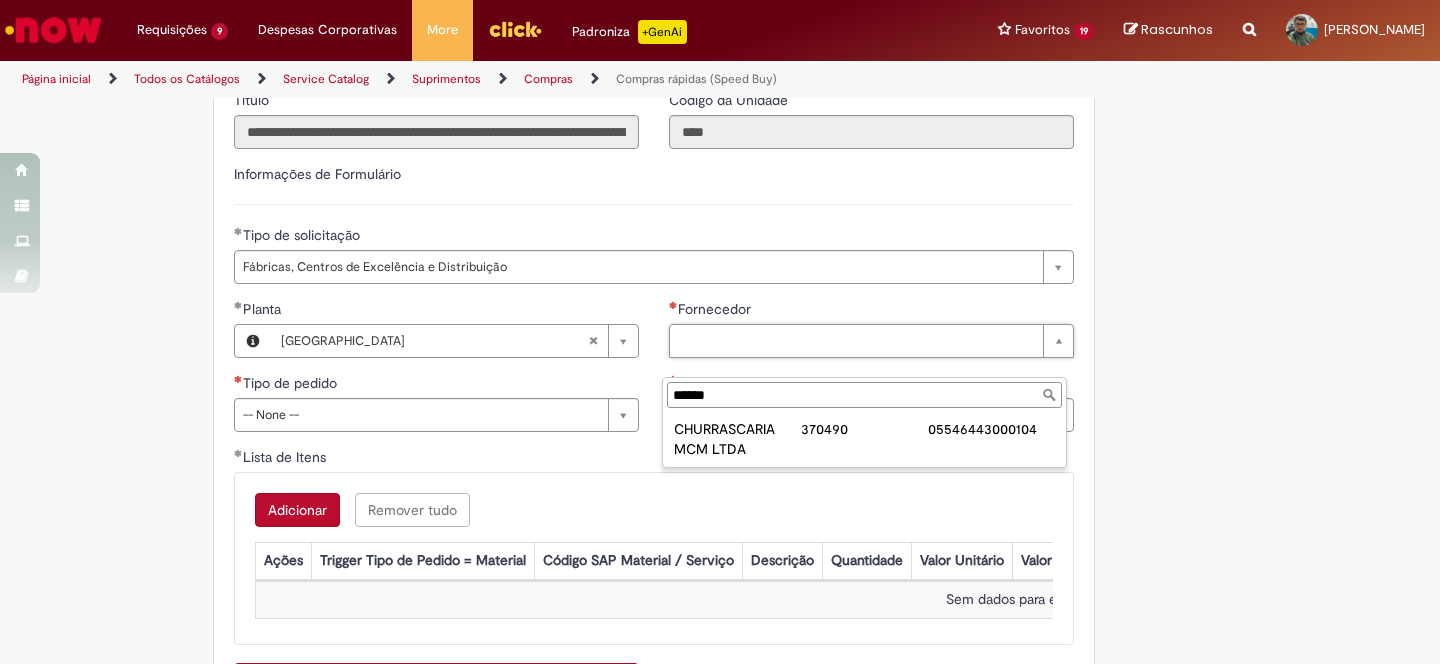 drag, startPoint x: 730, startPoint y: 392, endPoint x: 410, endPoint y: 400, distance: 320.09998 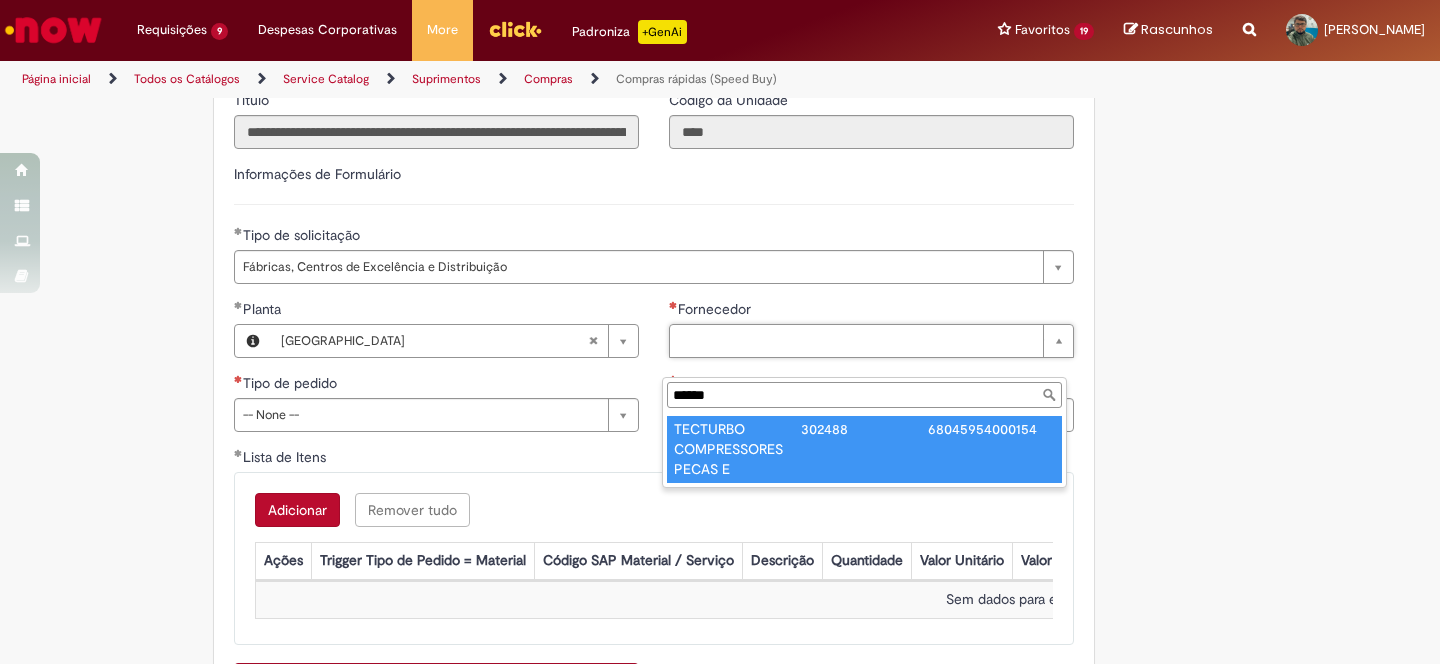 type on "**********" 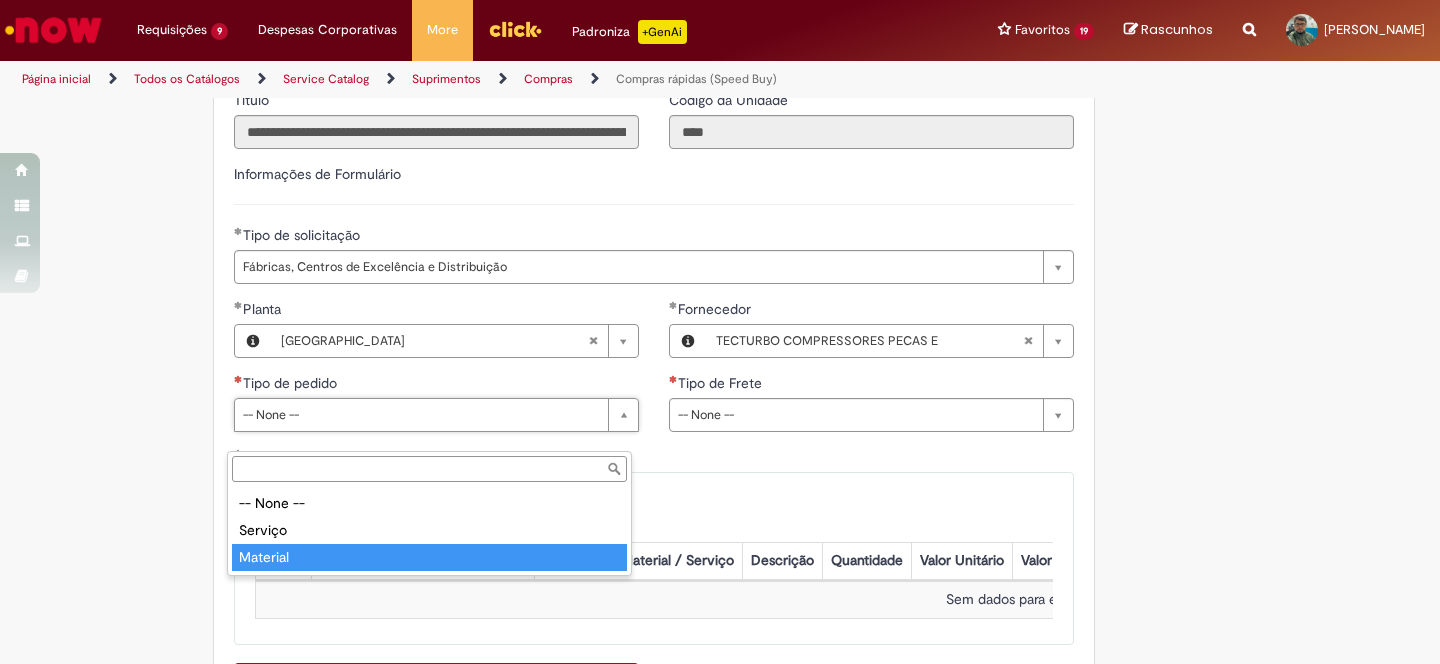 type on "********" 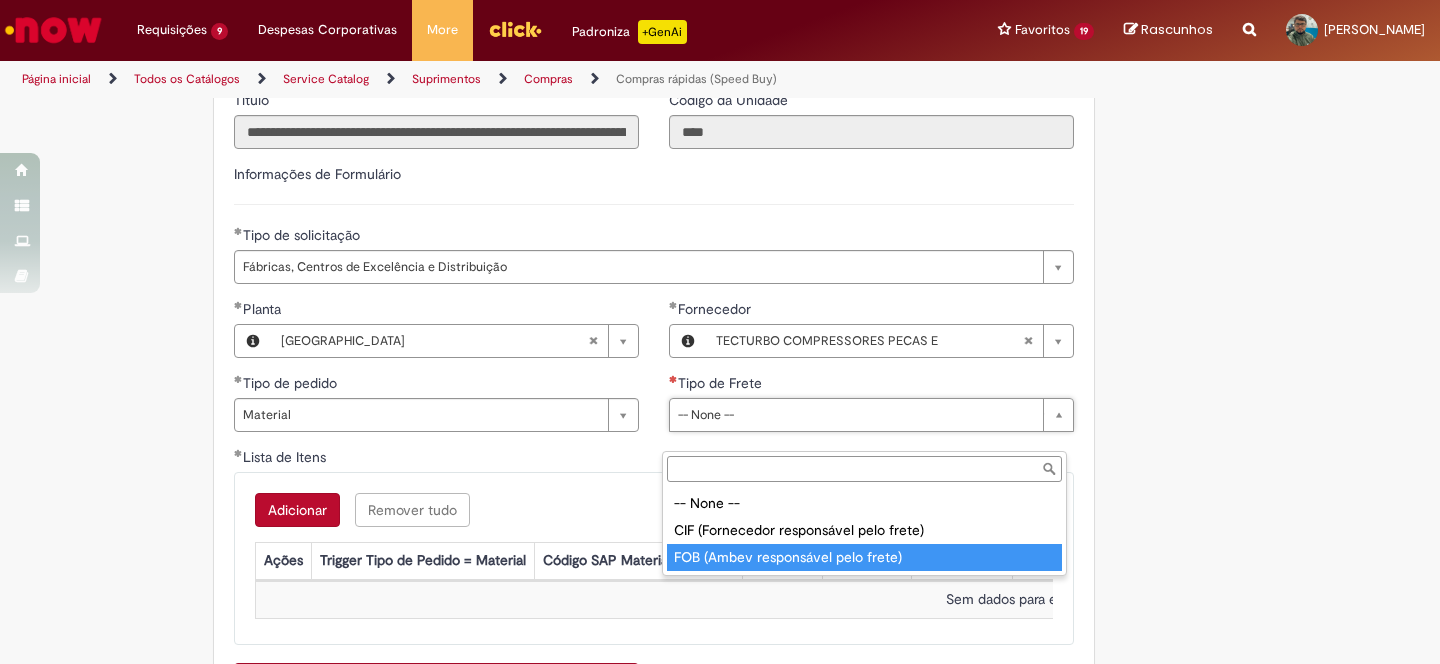 type on "**********" 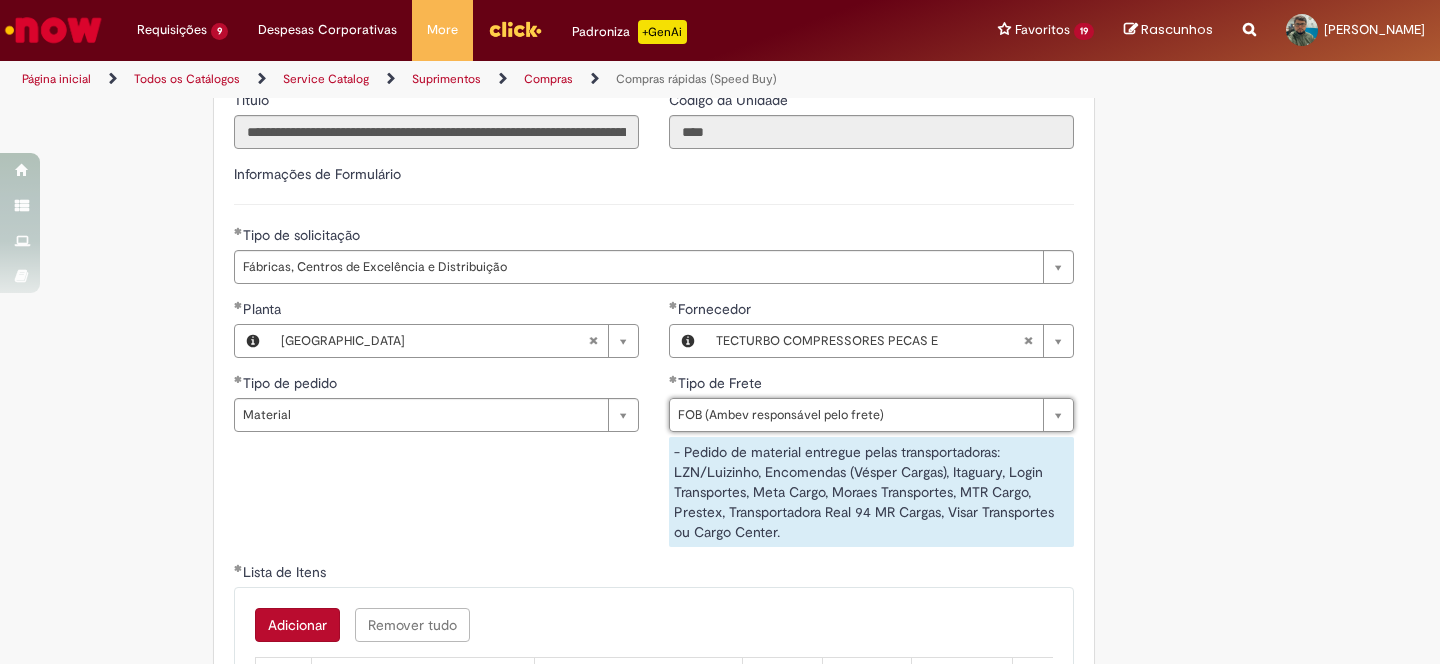scroll, scrollTop: 3090, scrollLeft: 0, axis: vertical 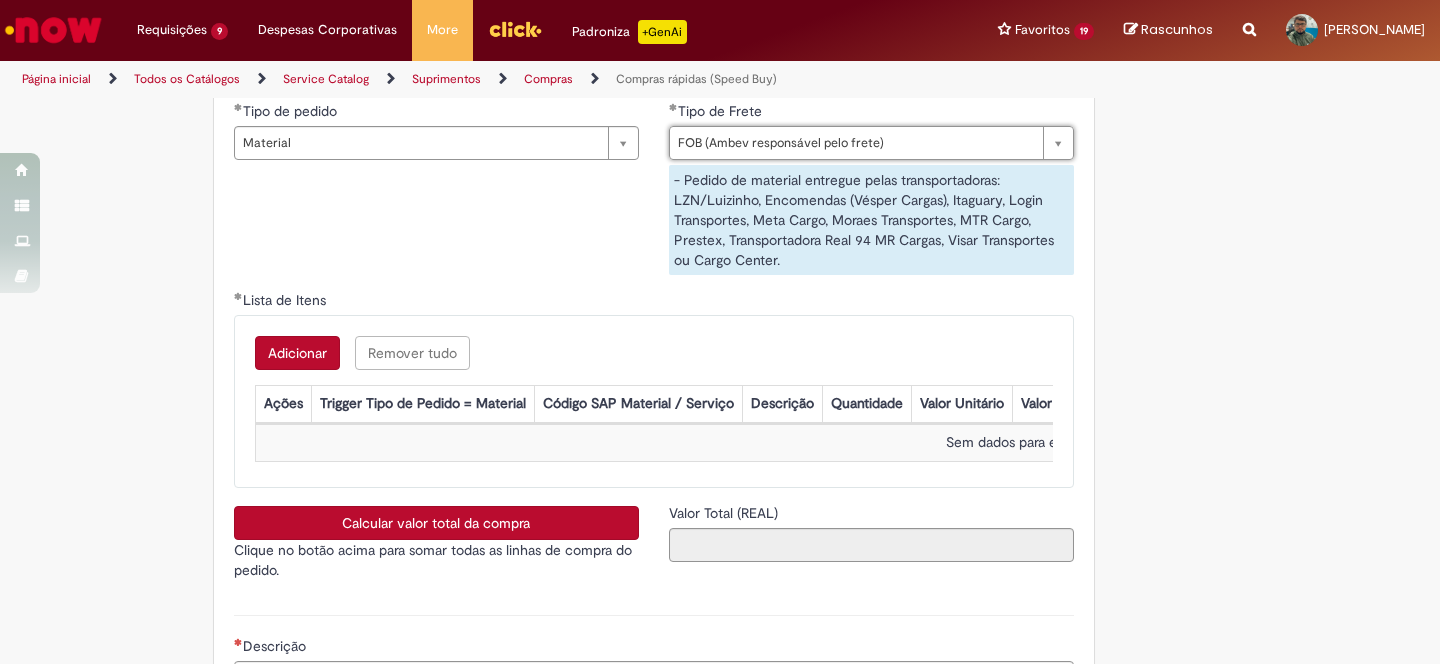 click on "Adicionar" at bounding box center [297, 353] 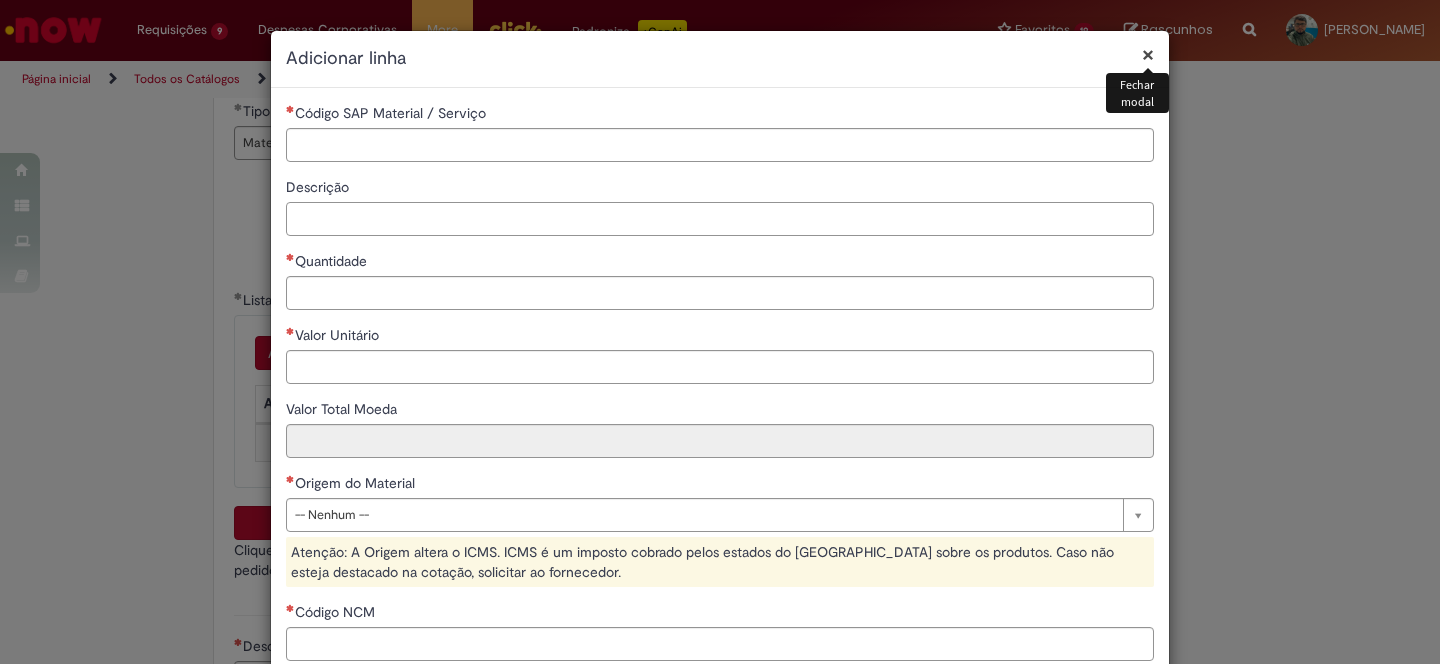 click on "Descrição" at bounding box center [720, 219] 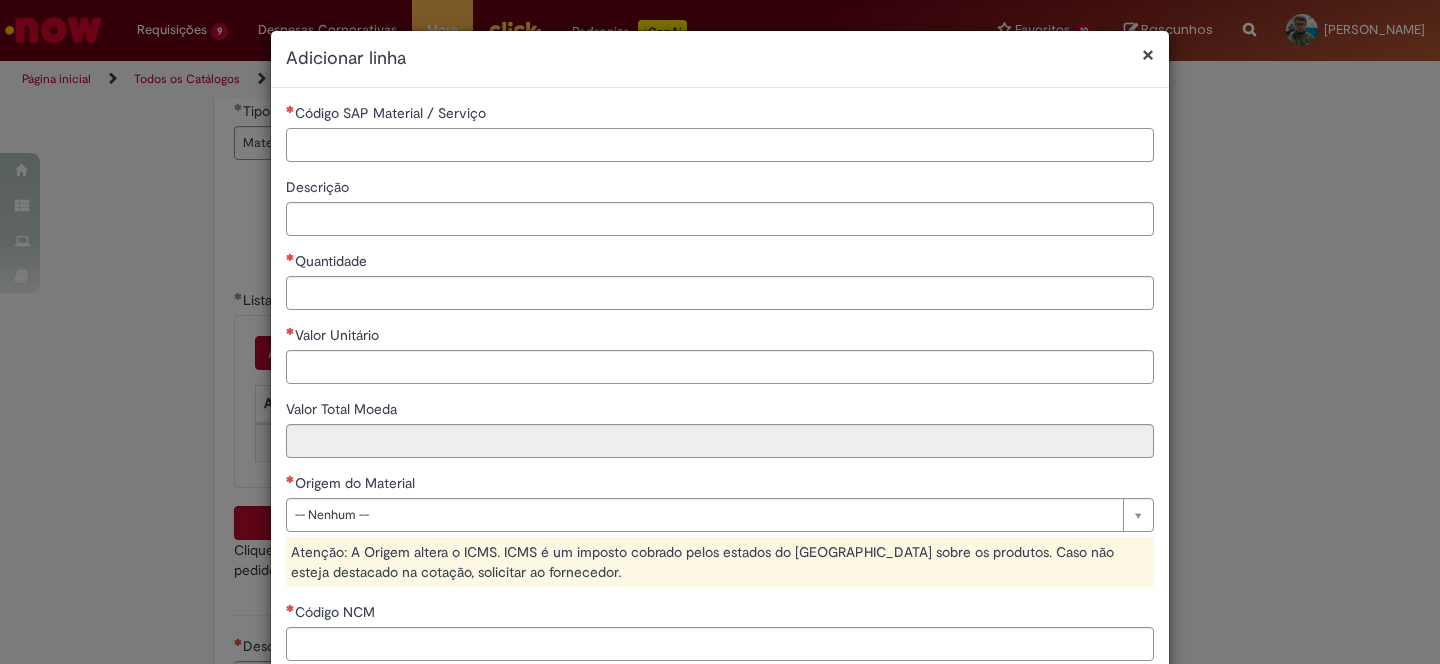 click on "Código SAP Material / Serviço" at bounding box center [720, 145] 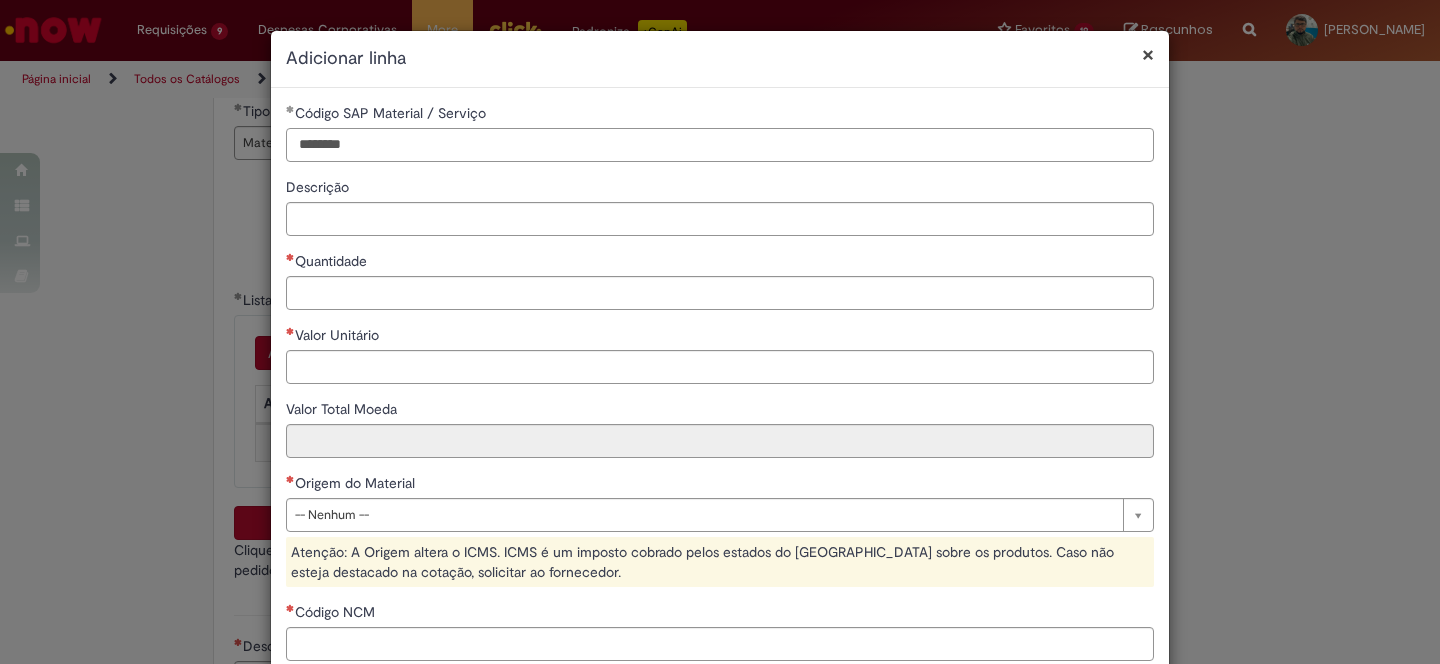 type on "********" 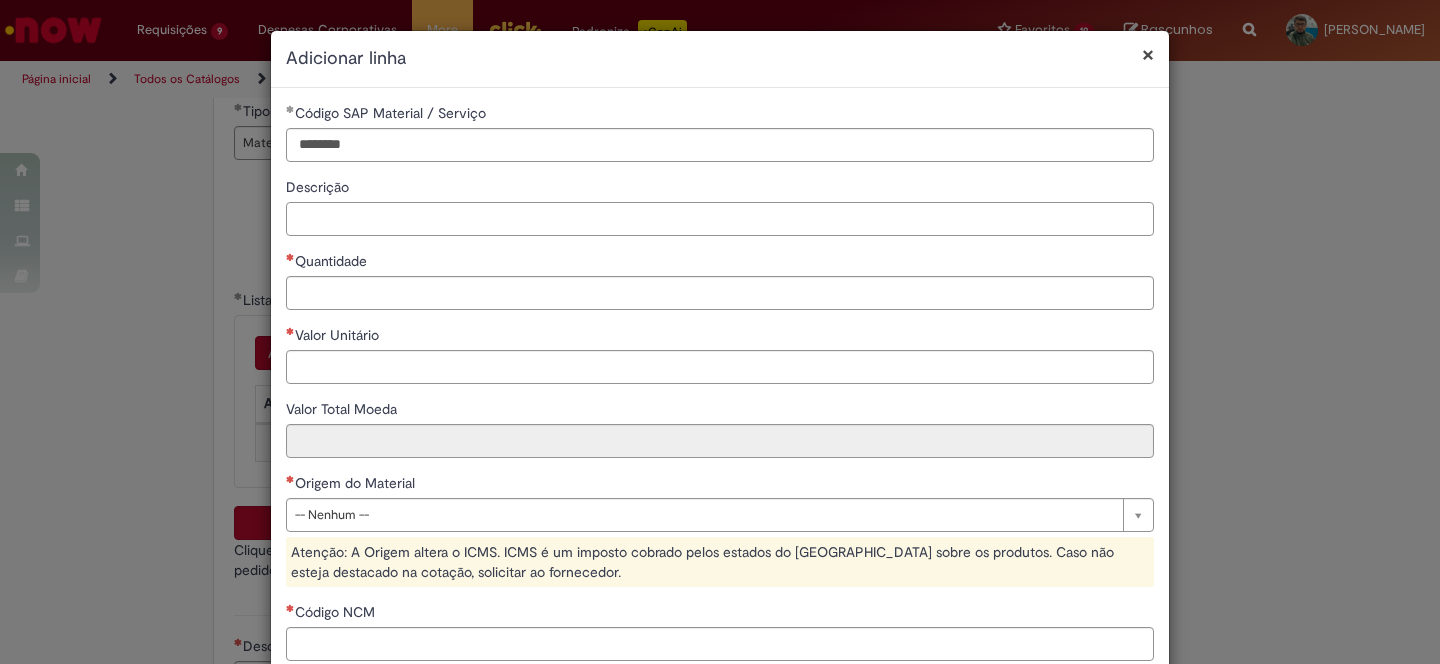 click on "Descrição" at bounding box center (720, 219) 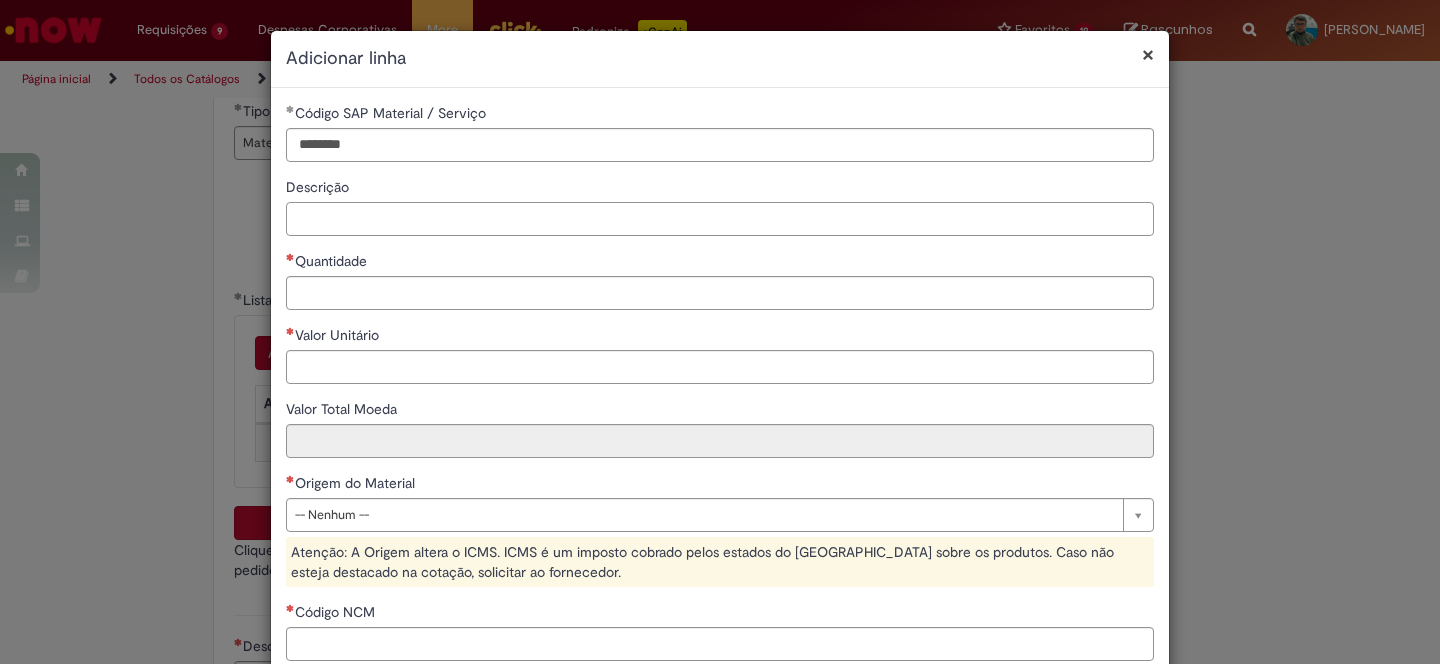 paste on "**********" 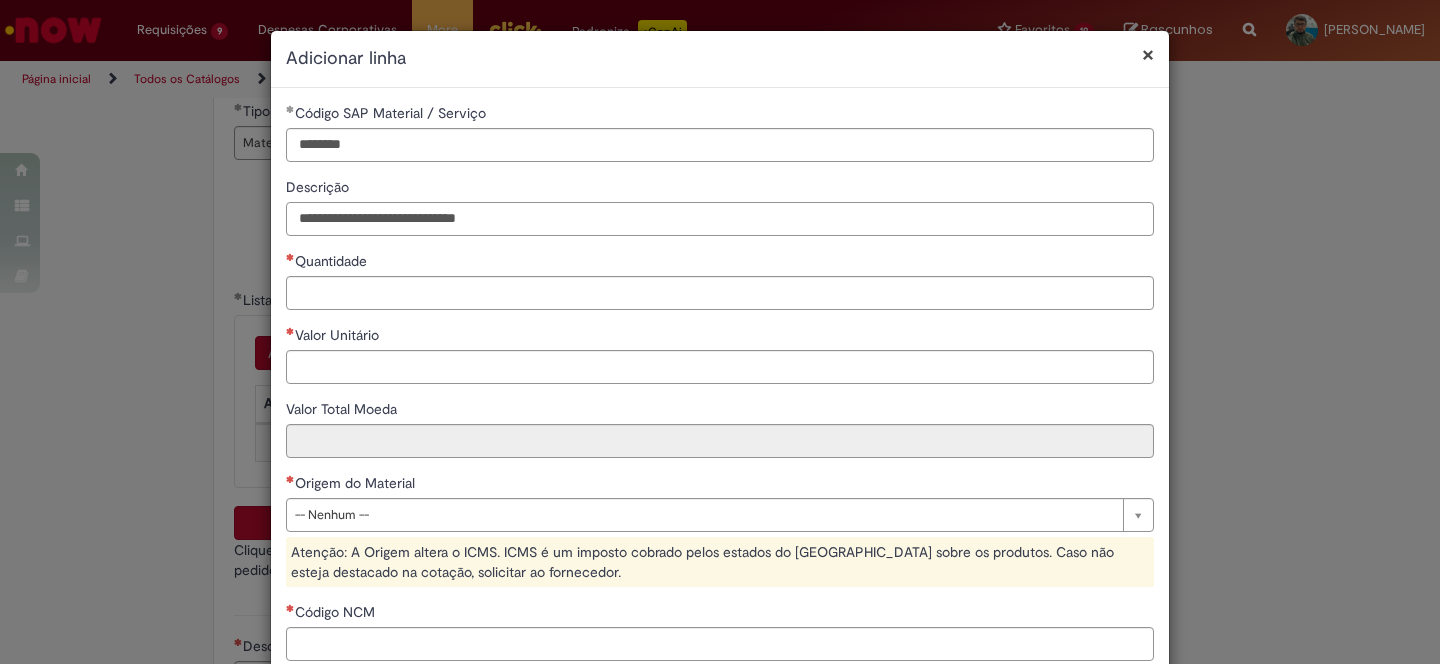 type on "**********" 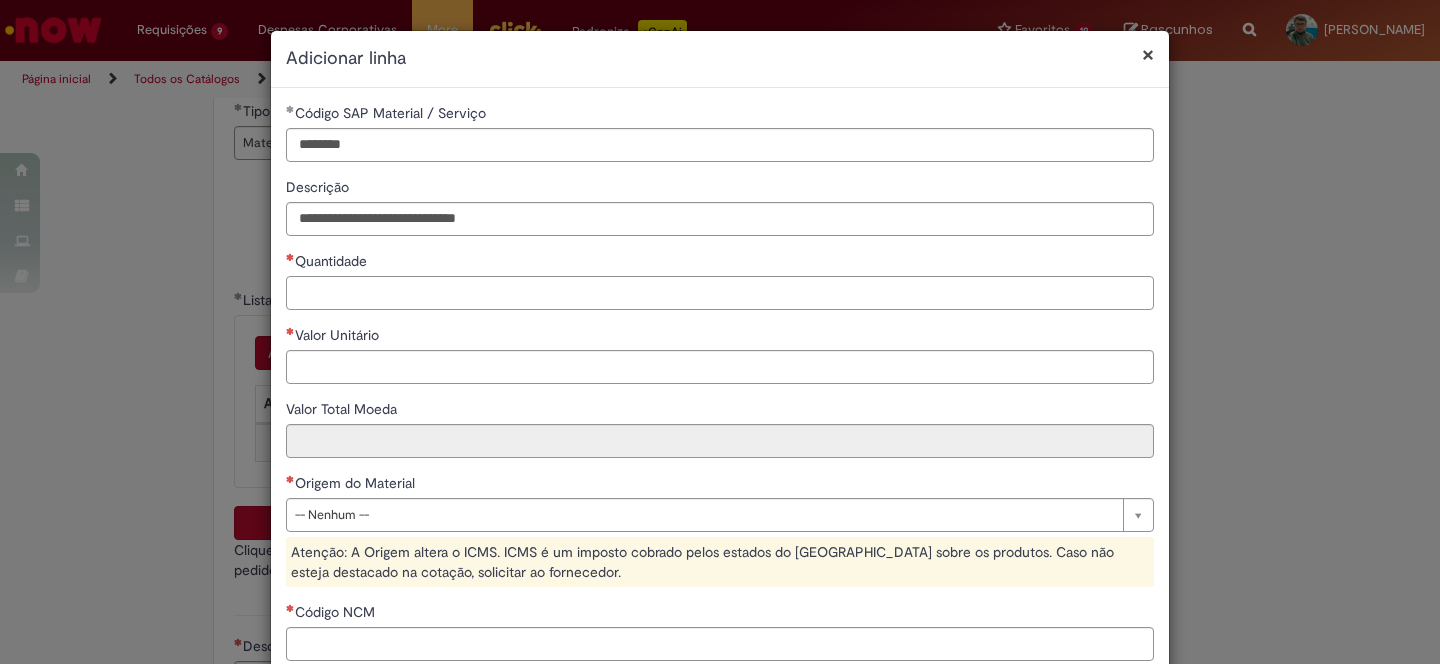 click on "Quantidade" at bounding box center [720, 293] 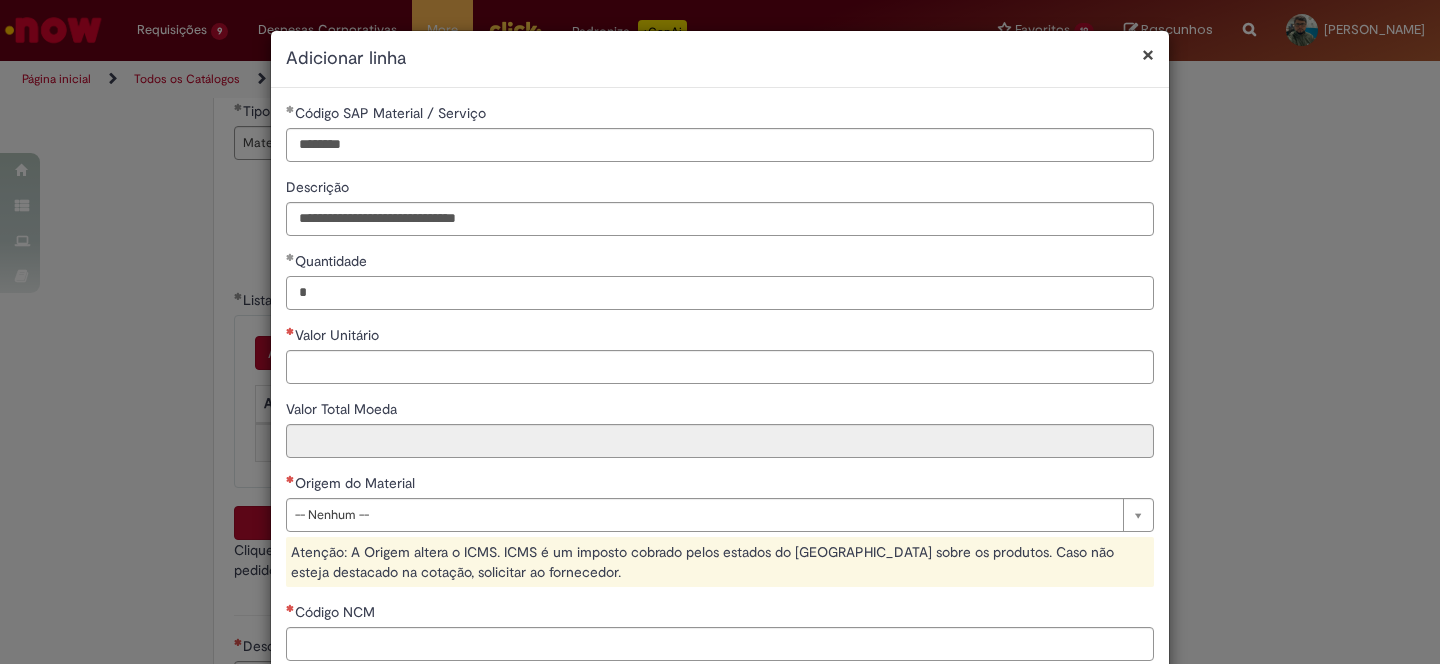 type on "*" 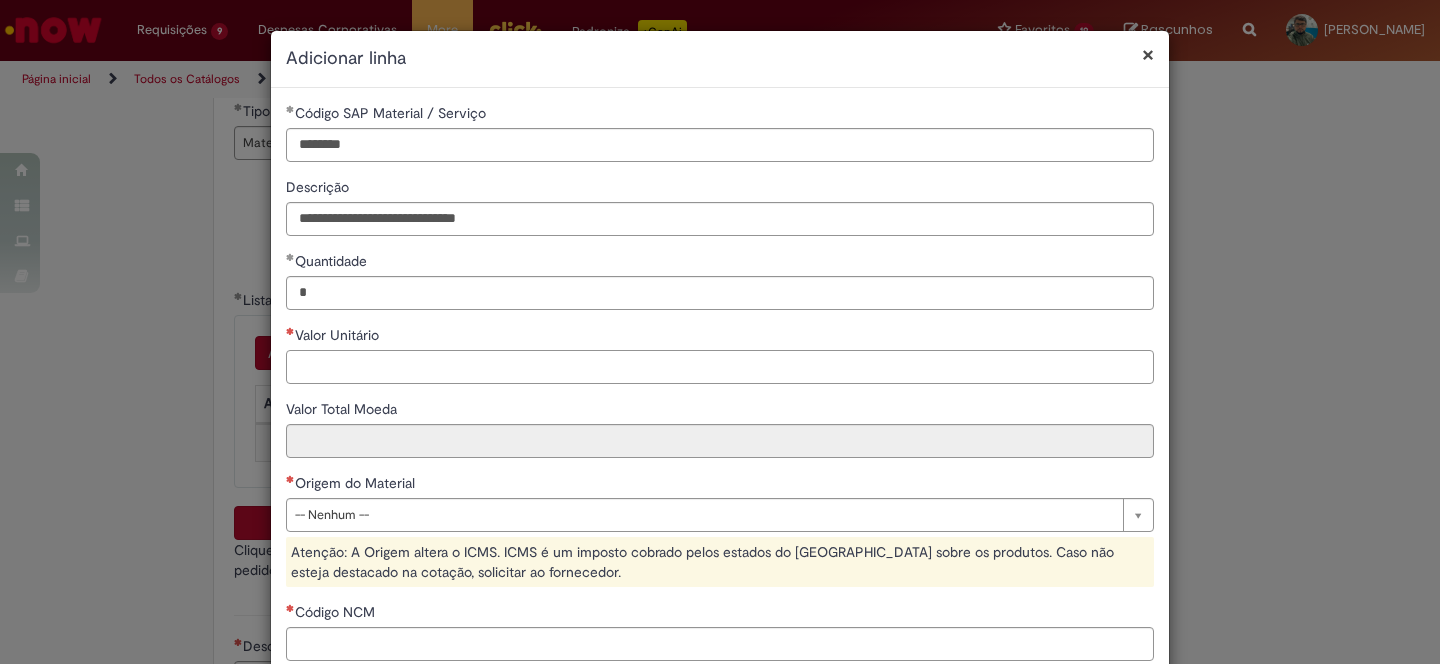 click on "Valor Unitário" at bounding box center (720, 367) 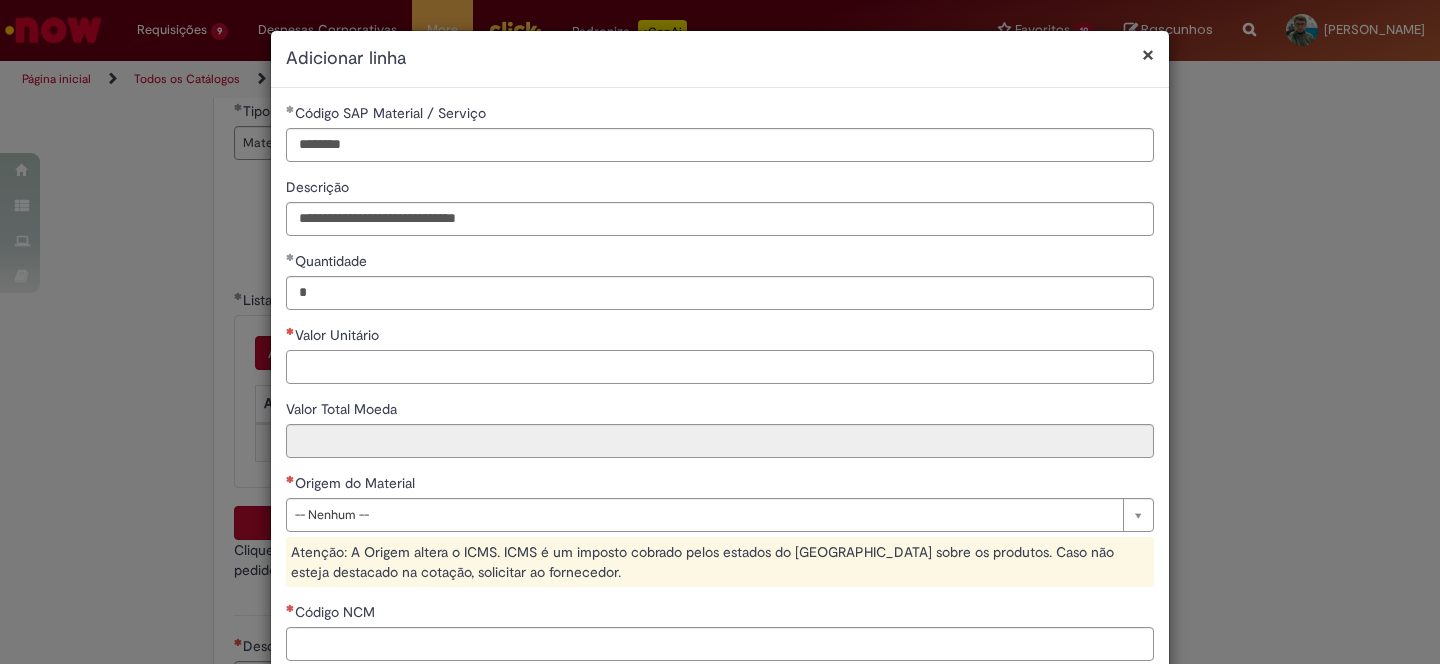 paste on "*********" 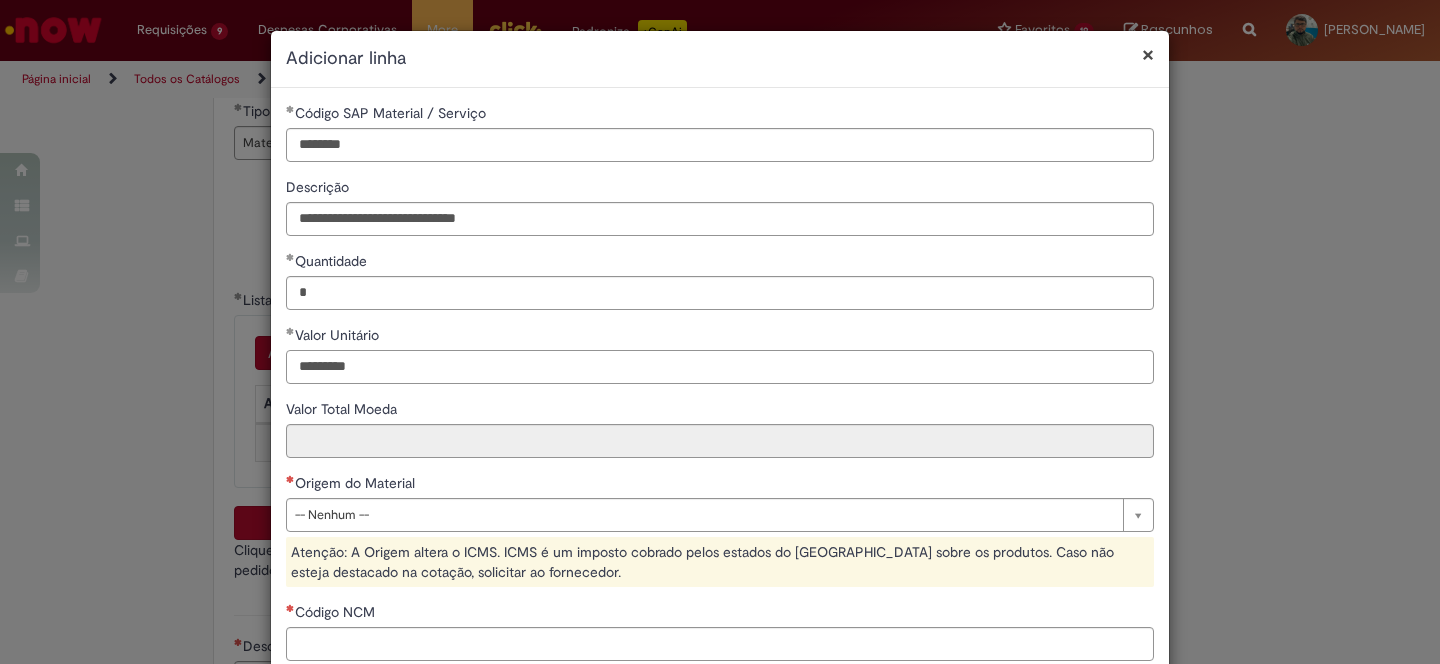 click on "*********" at bounding box center [720, 367] 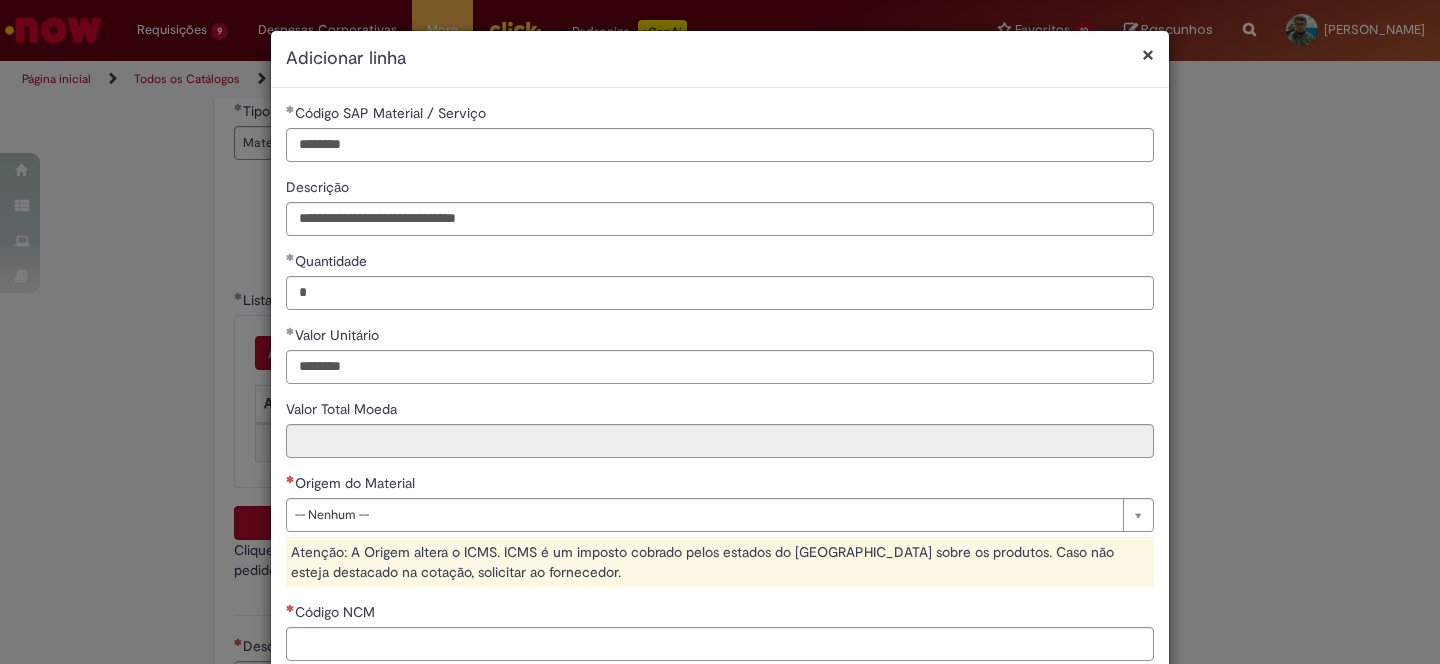 type on "*********" 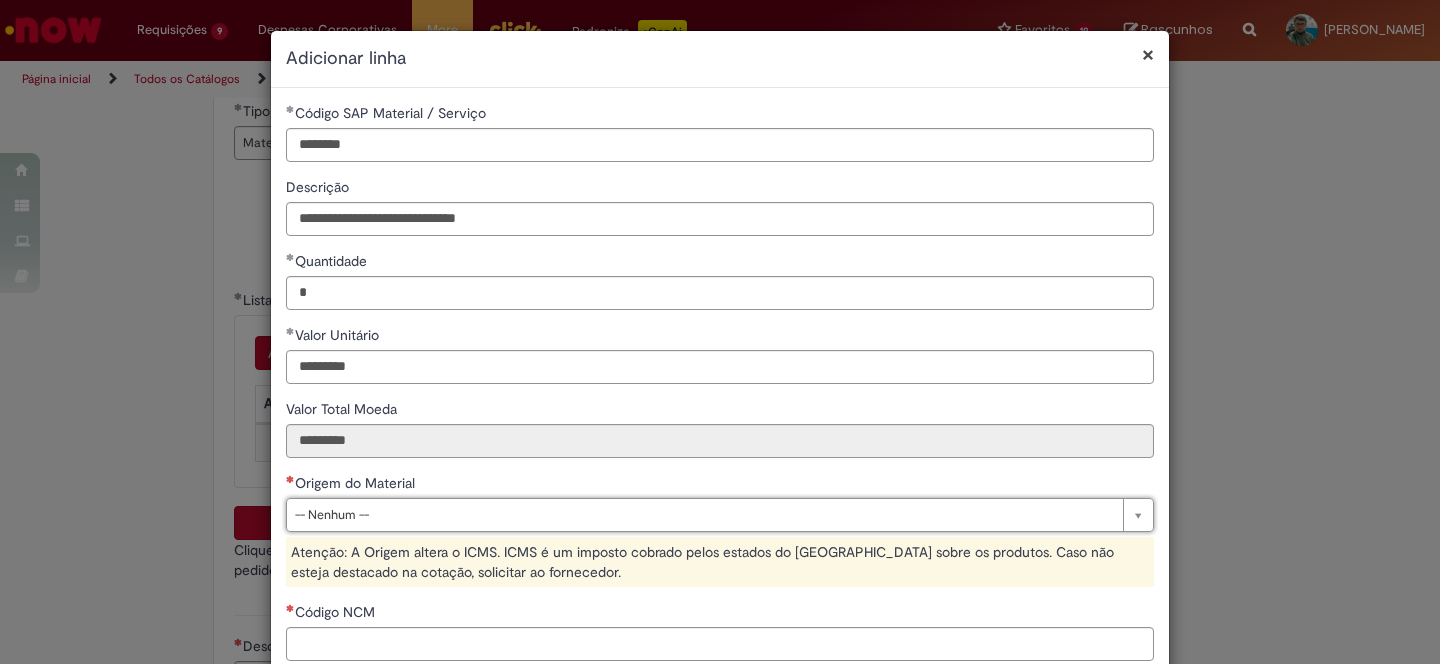 drag, startPoint x: 368, startPoint y: 370, endPoint x: 45, endPoint y: 380, distance: 323.15475 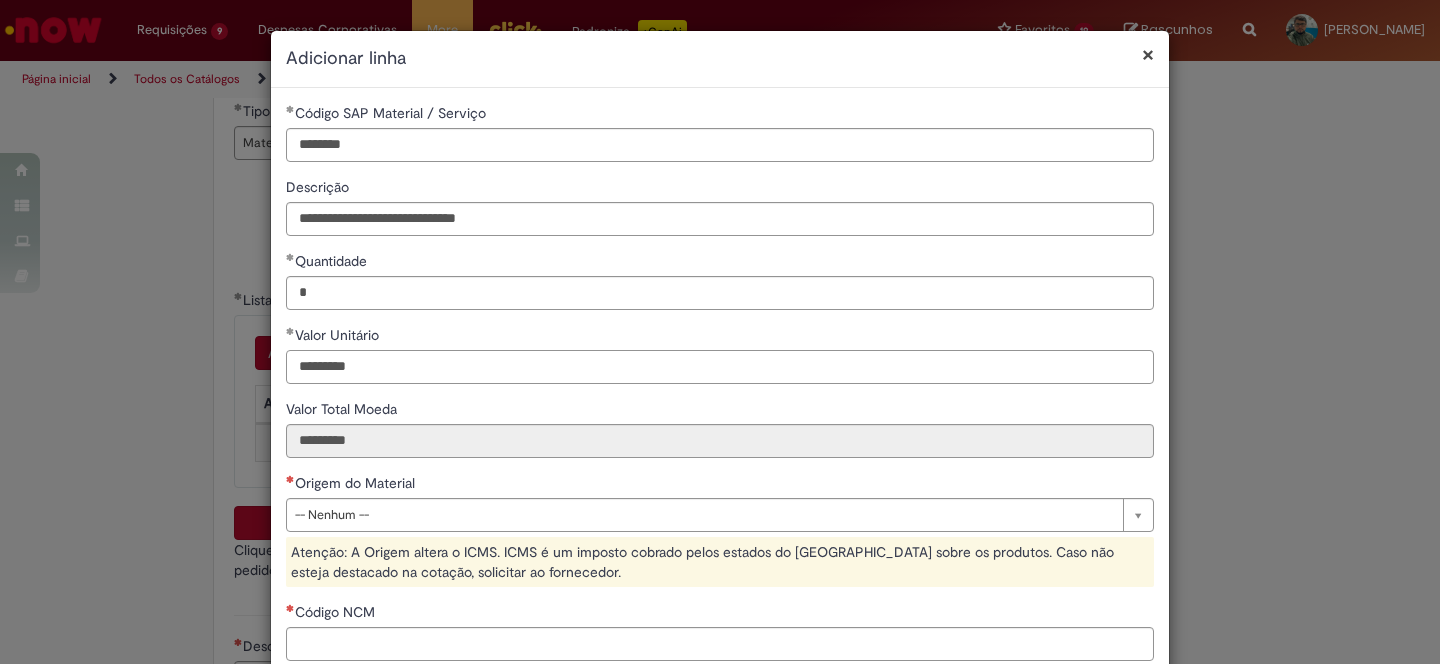 drag, startPoint x: 374, startPoint y: 370, endPoint x: -8, endPoint y: 344, distance: 382.8838 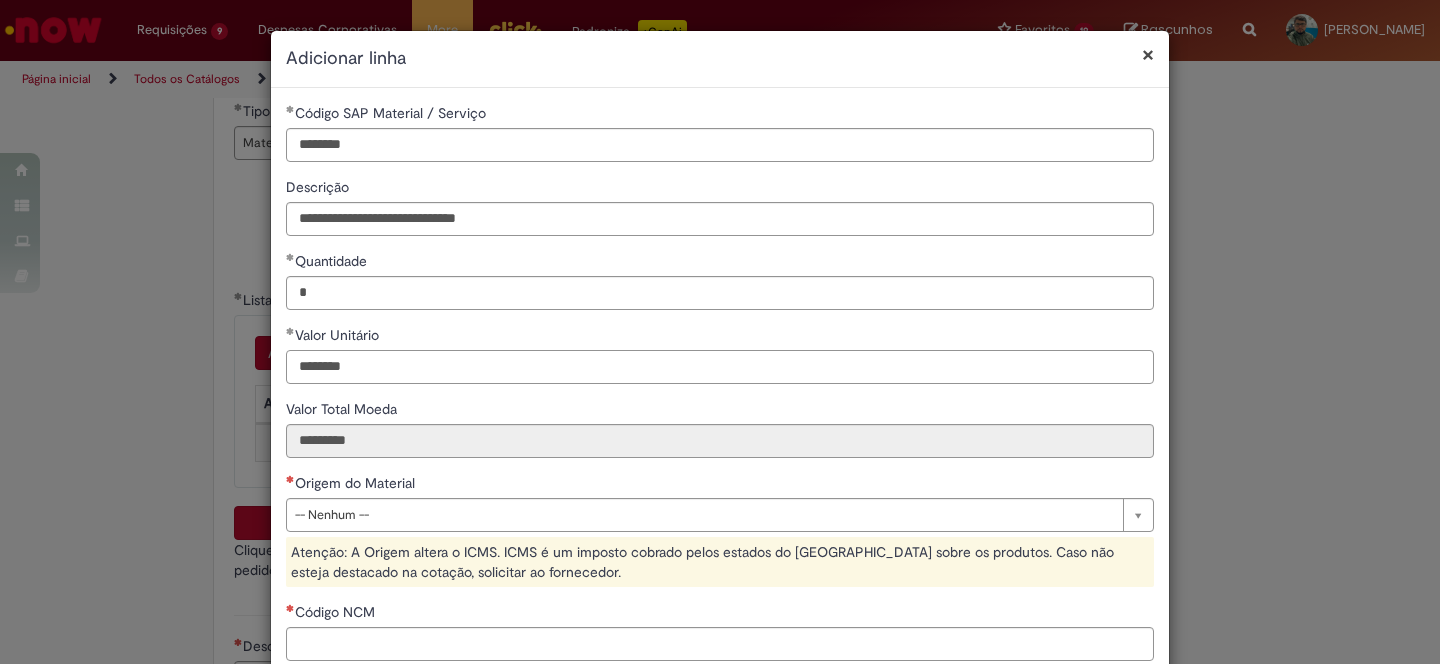 click on "********" at bounding box center [720, 367] 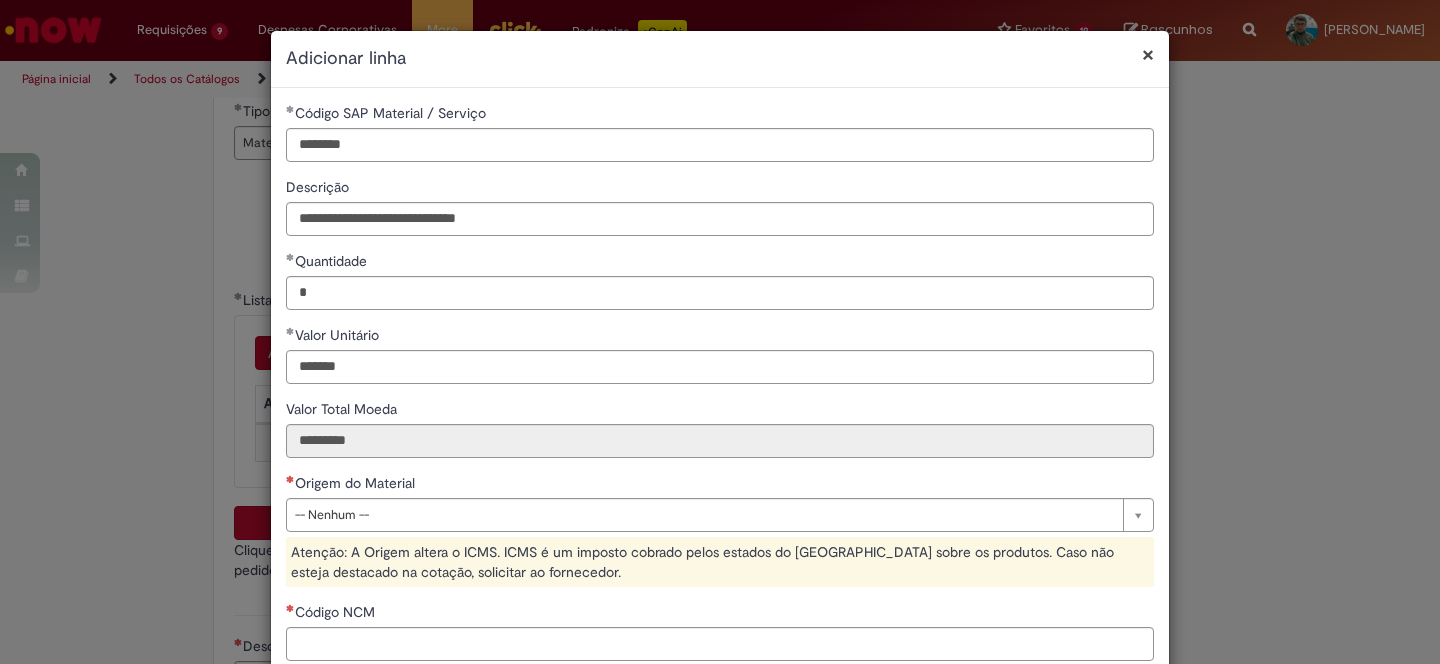 type on "********" 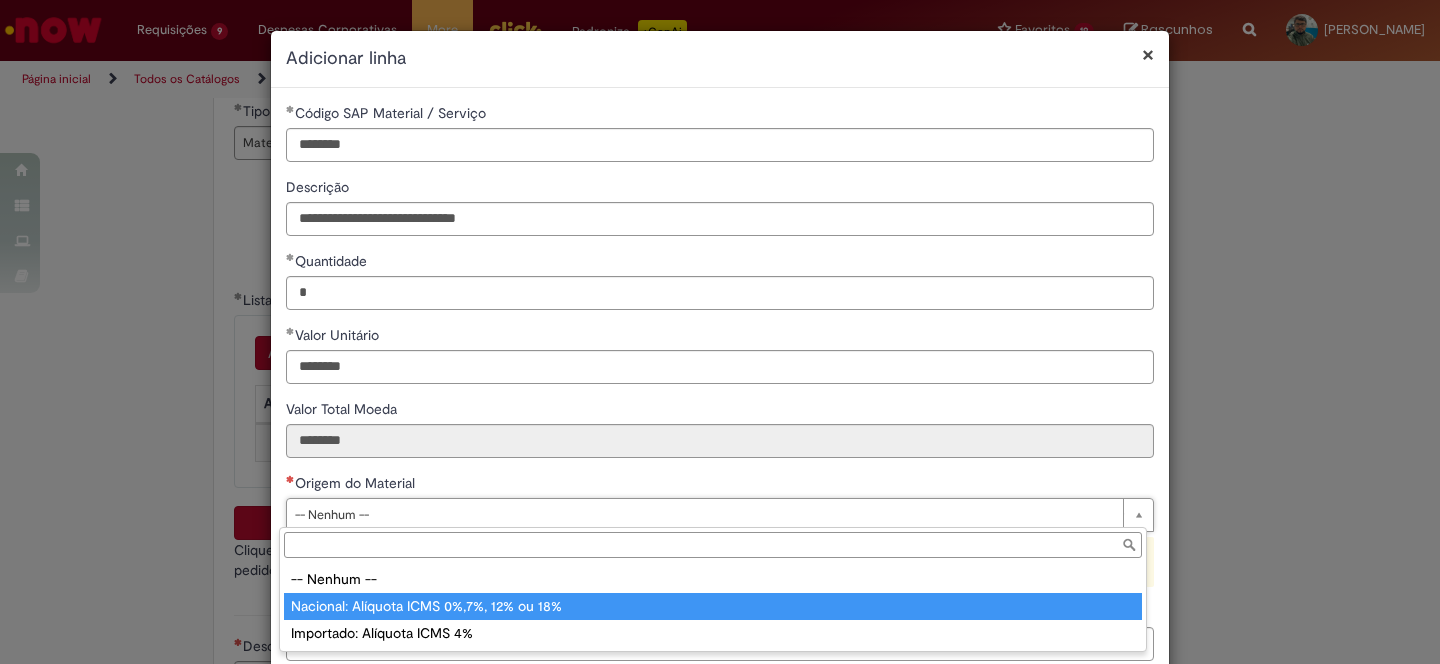 type on "**********" 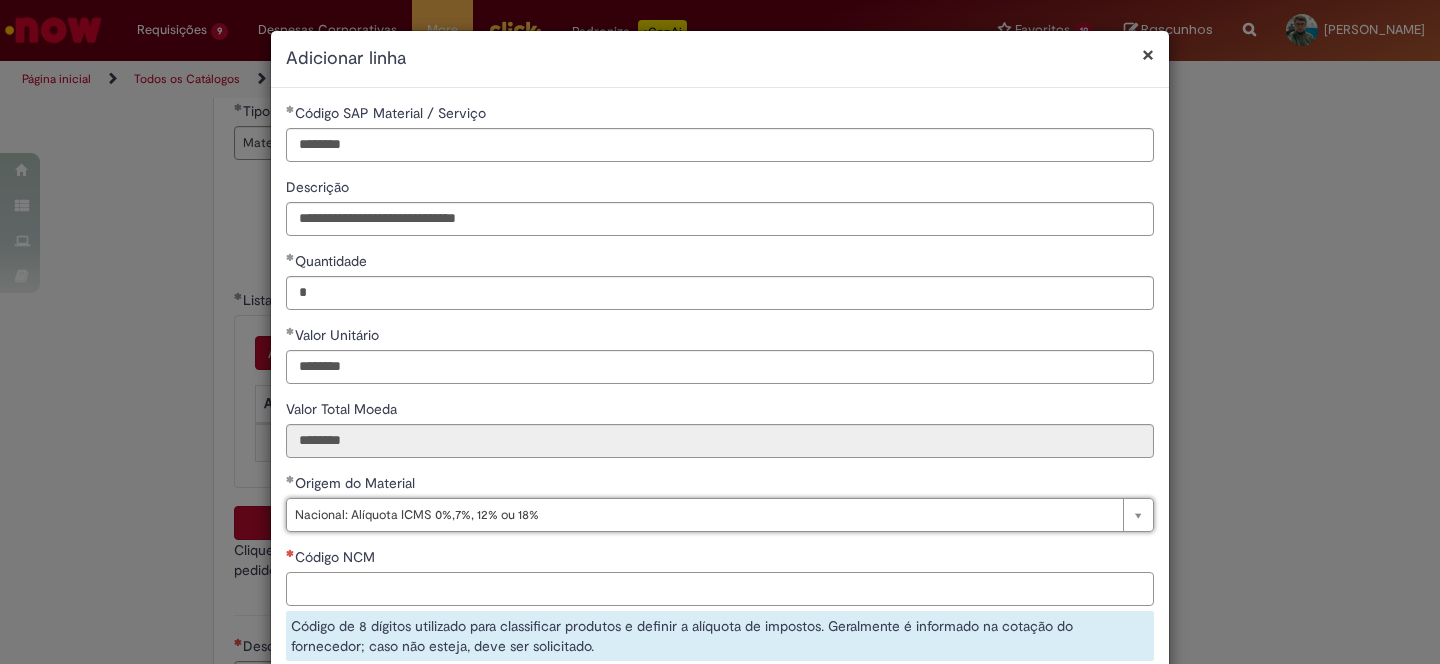 click on "Código NCM" at bounding box center [720, 589] 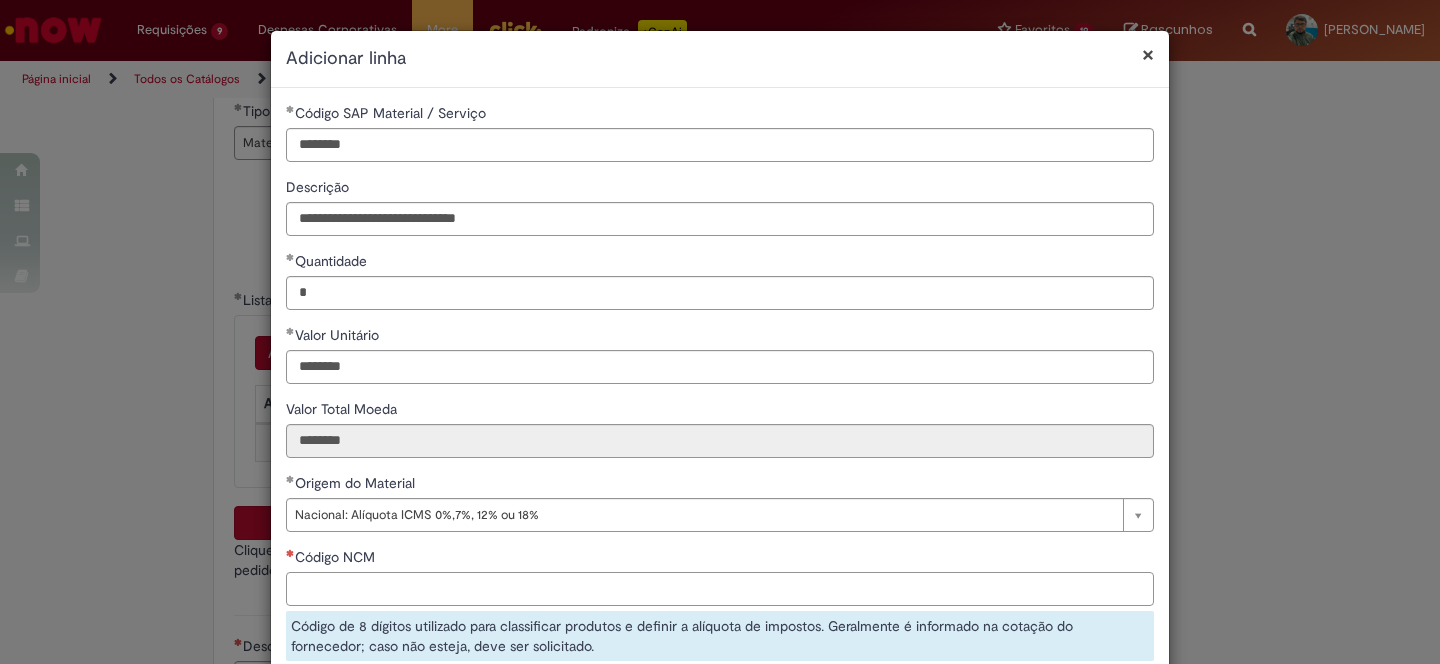 paste on "********" 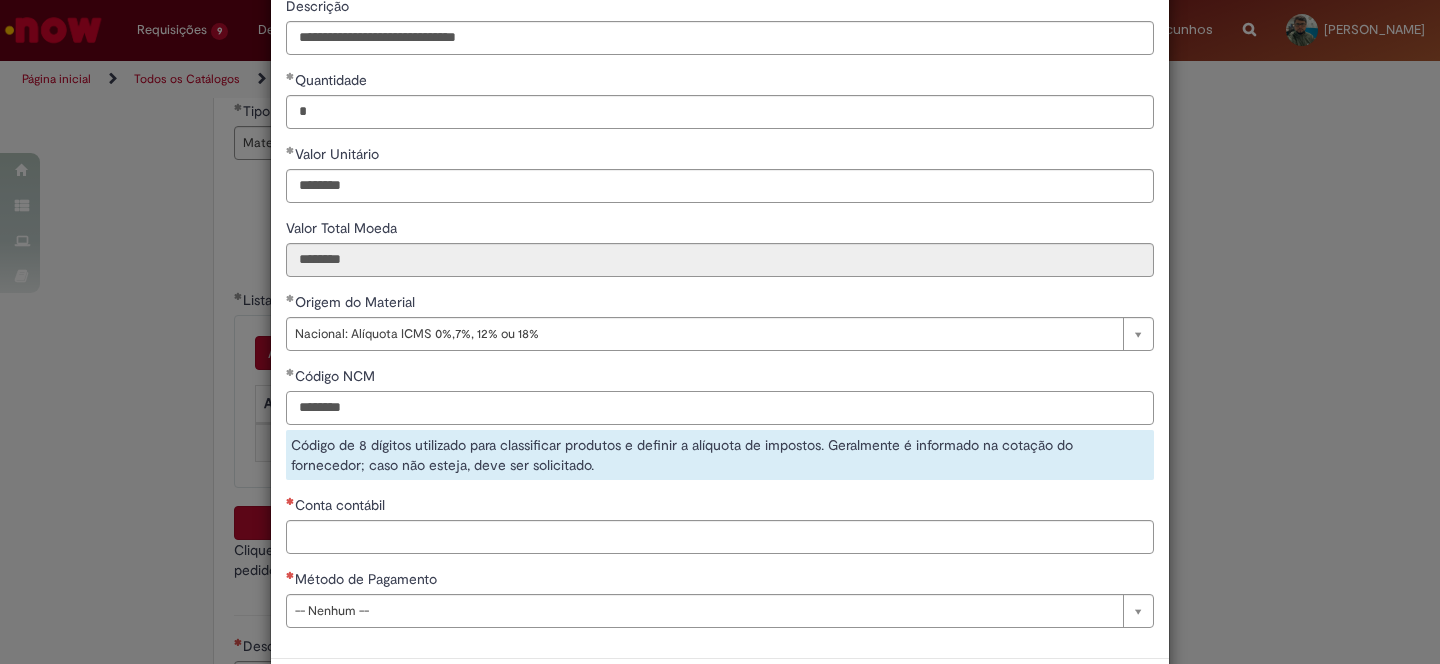 scroll, scrollTop: 270, scrollLeft: 0, axis: vertical 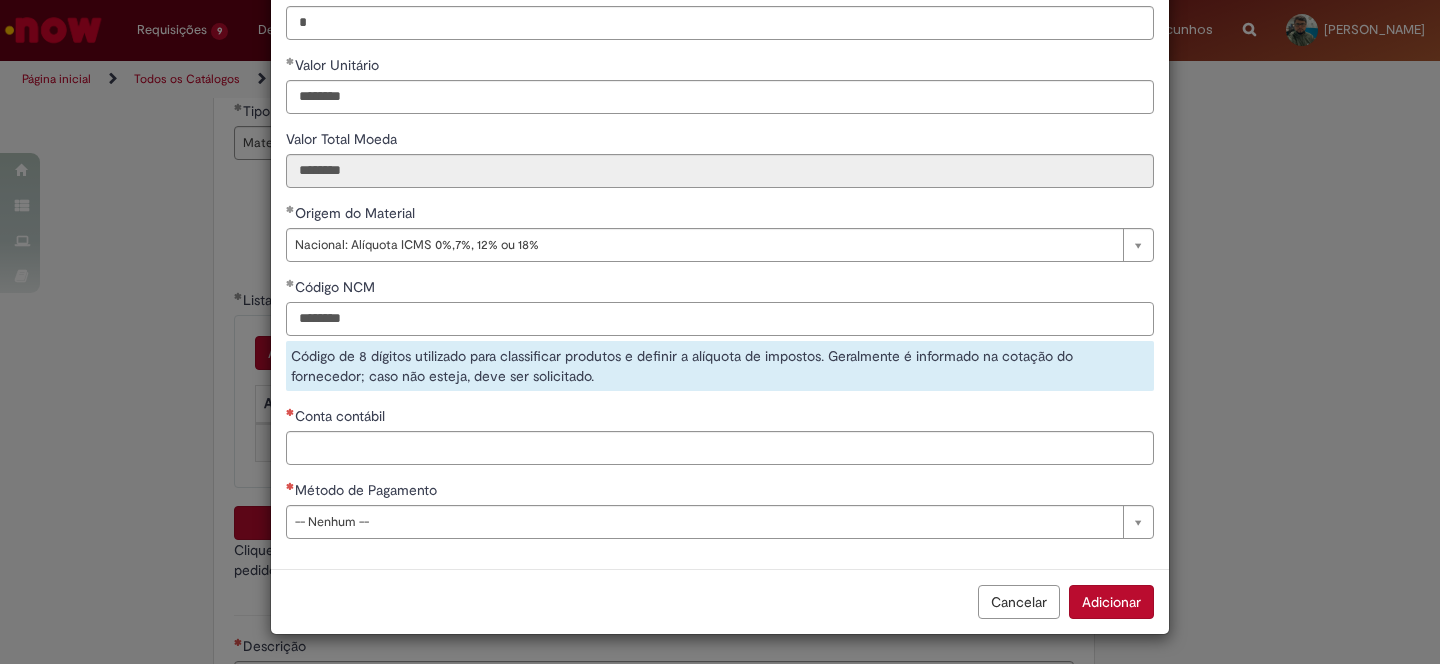 type on "********" 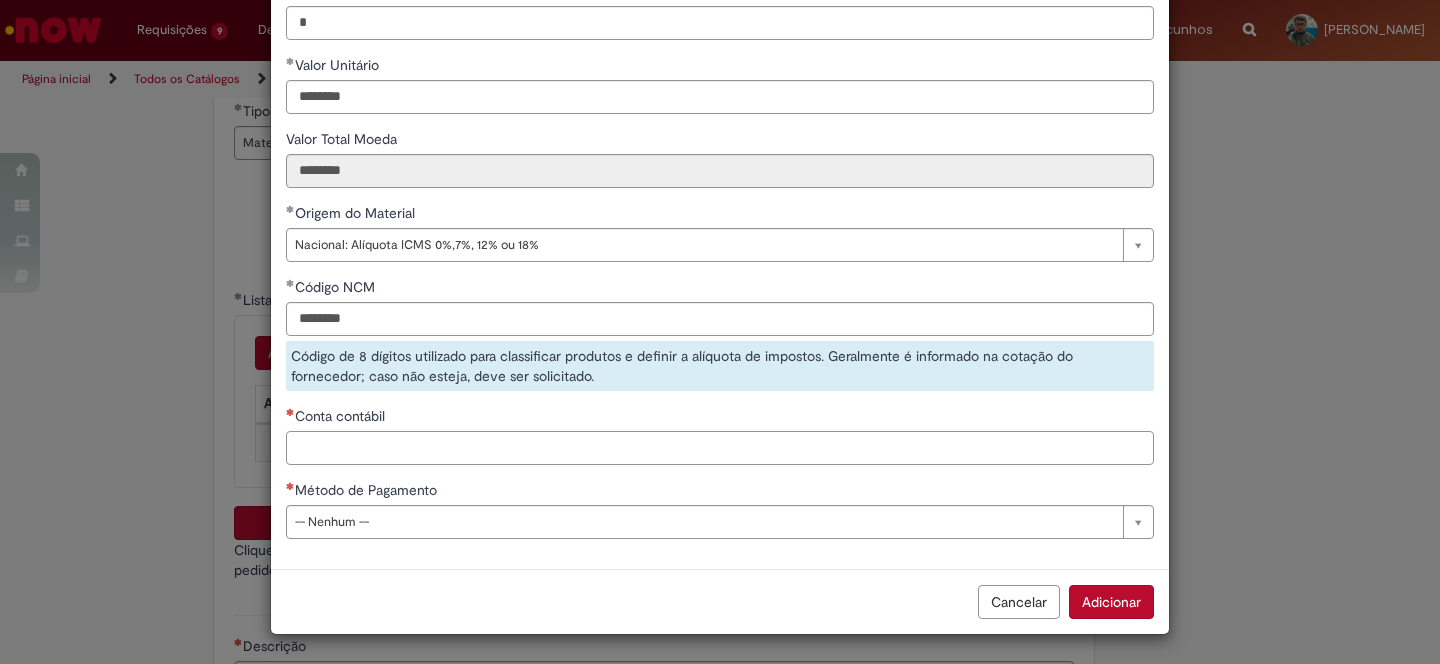 click on "Conta contábil" at bounding box center (720, 448) 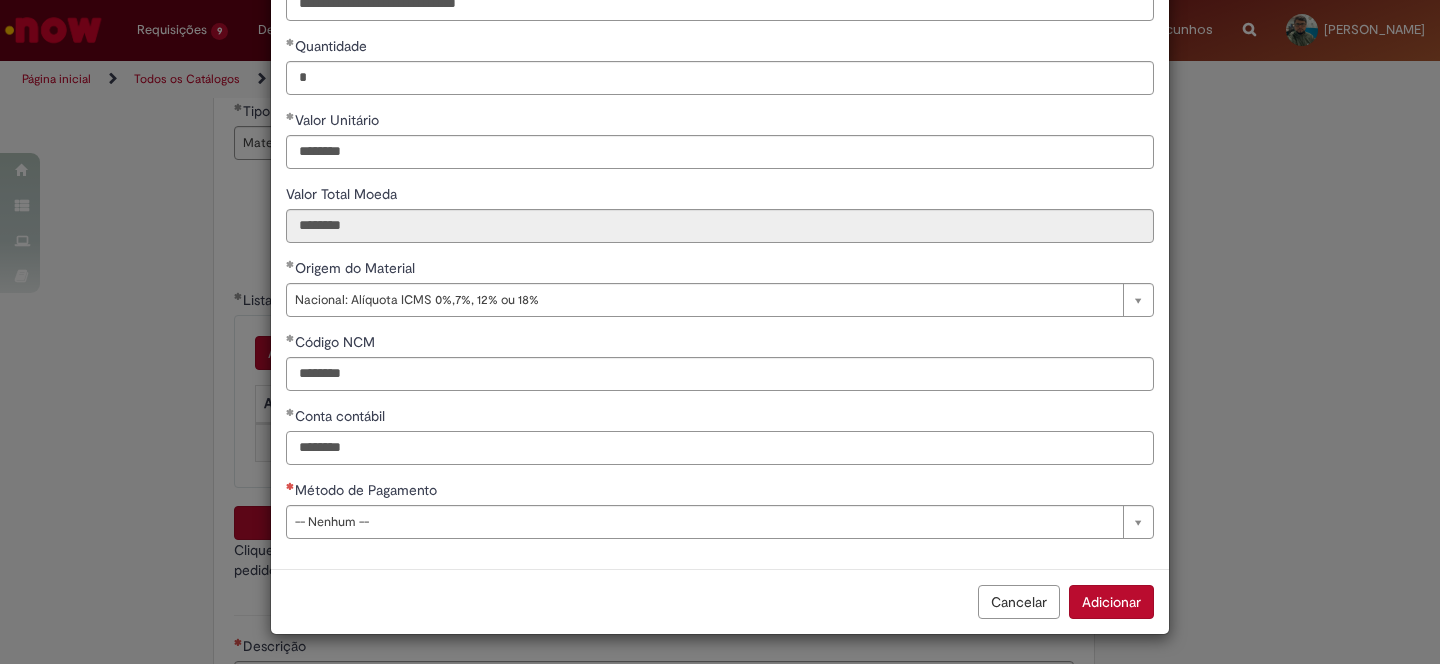 type on "********" 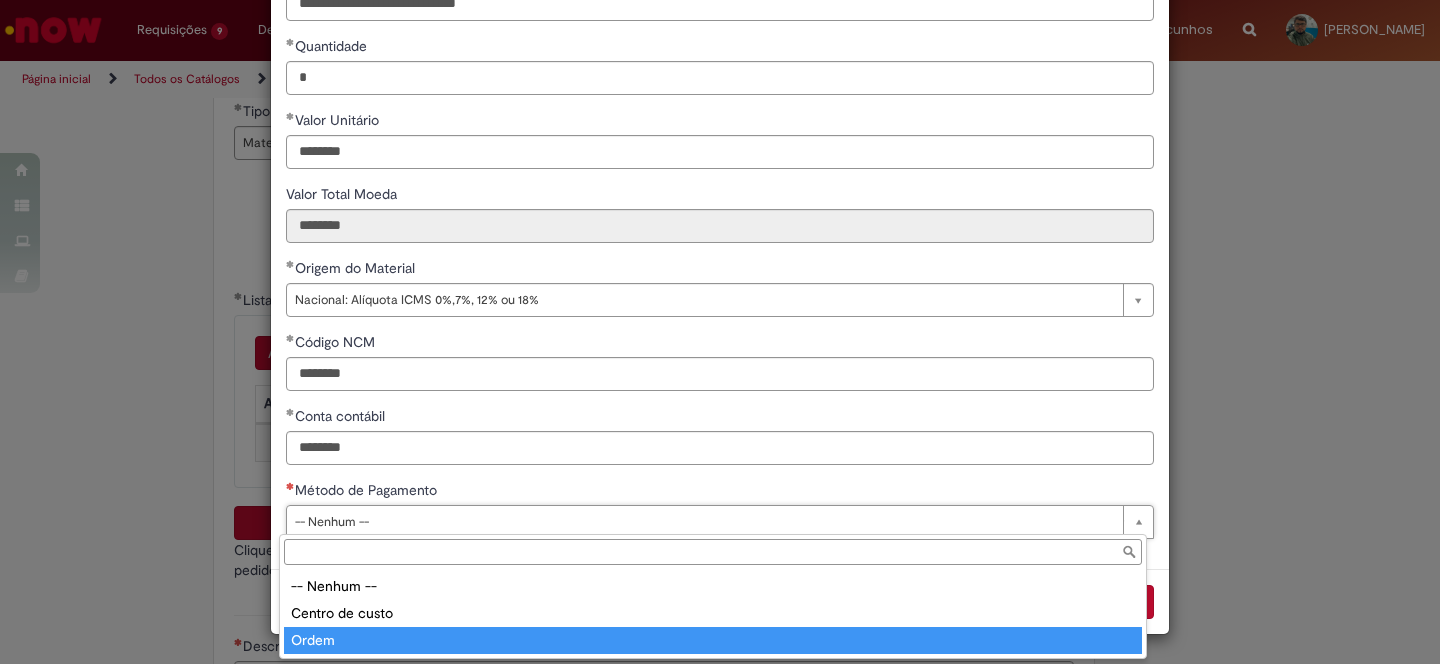 type on "*****" 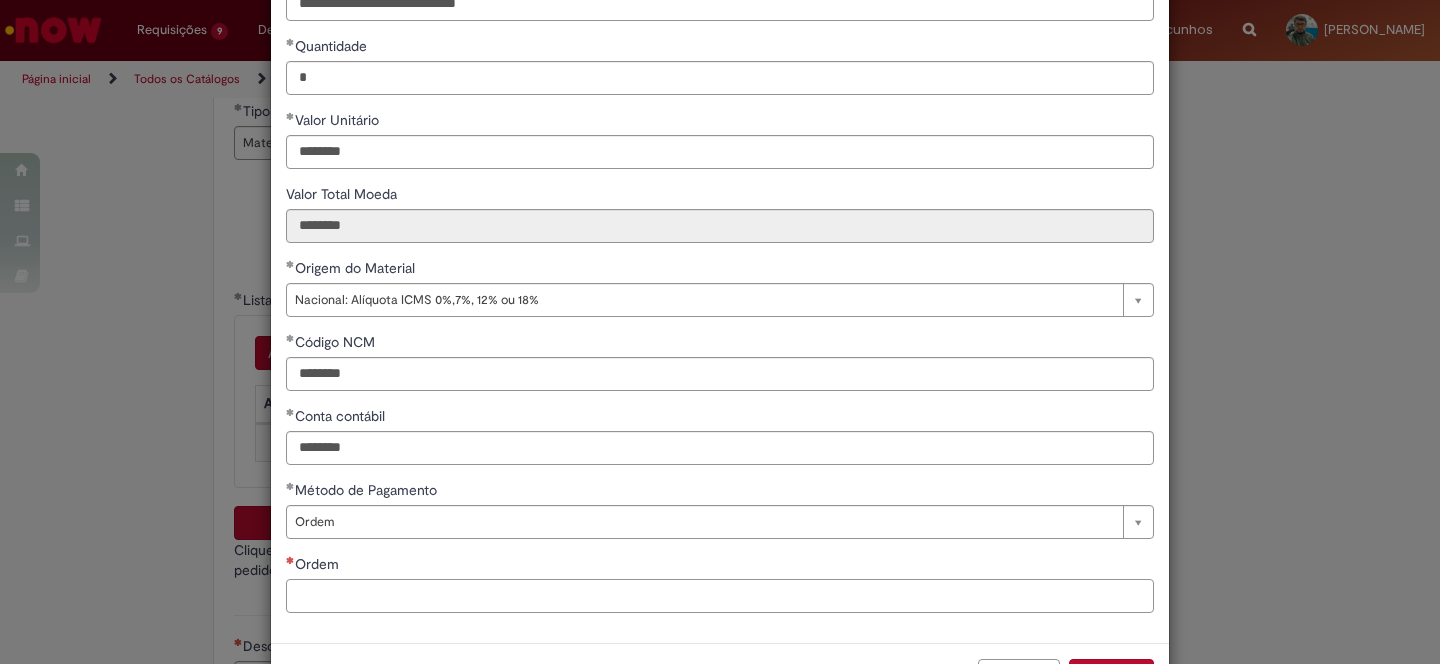 click on "Ordem" at bounding box center [720, 596] 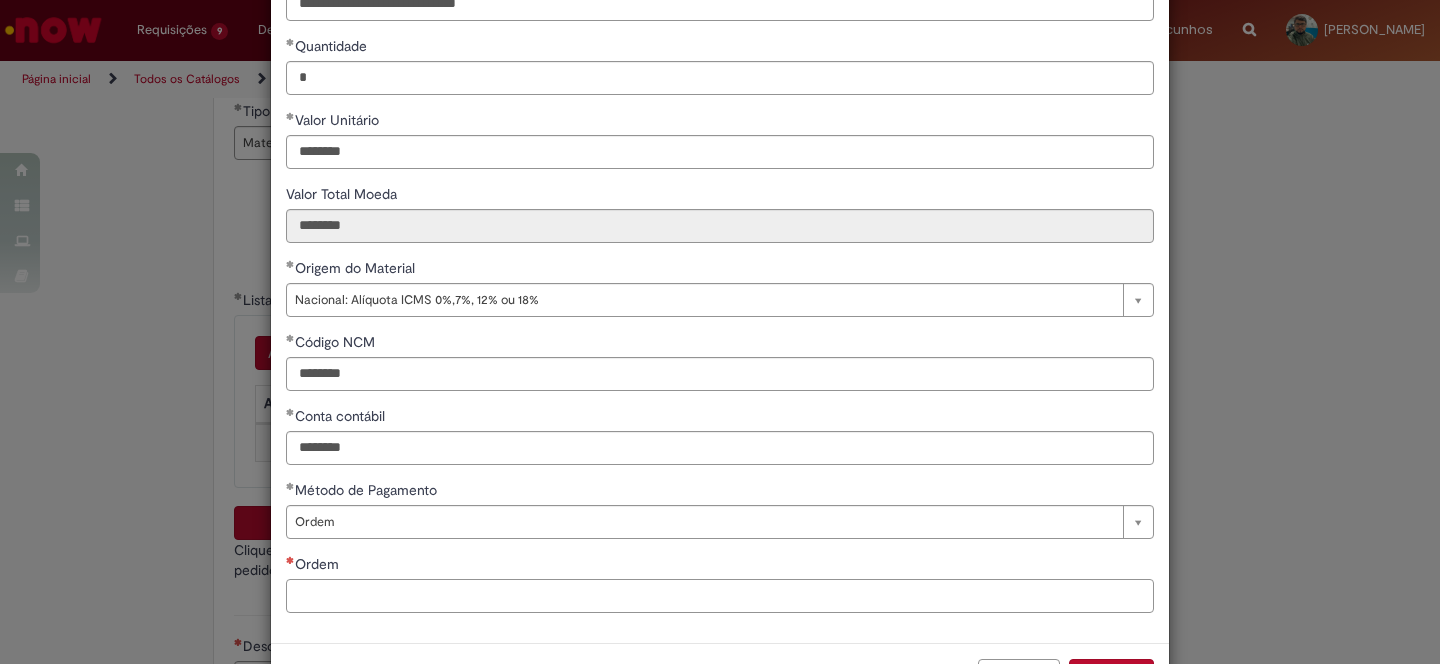 paste on "**********" 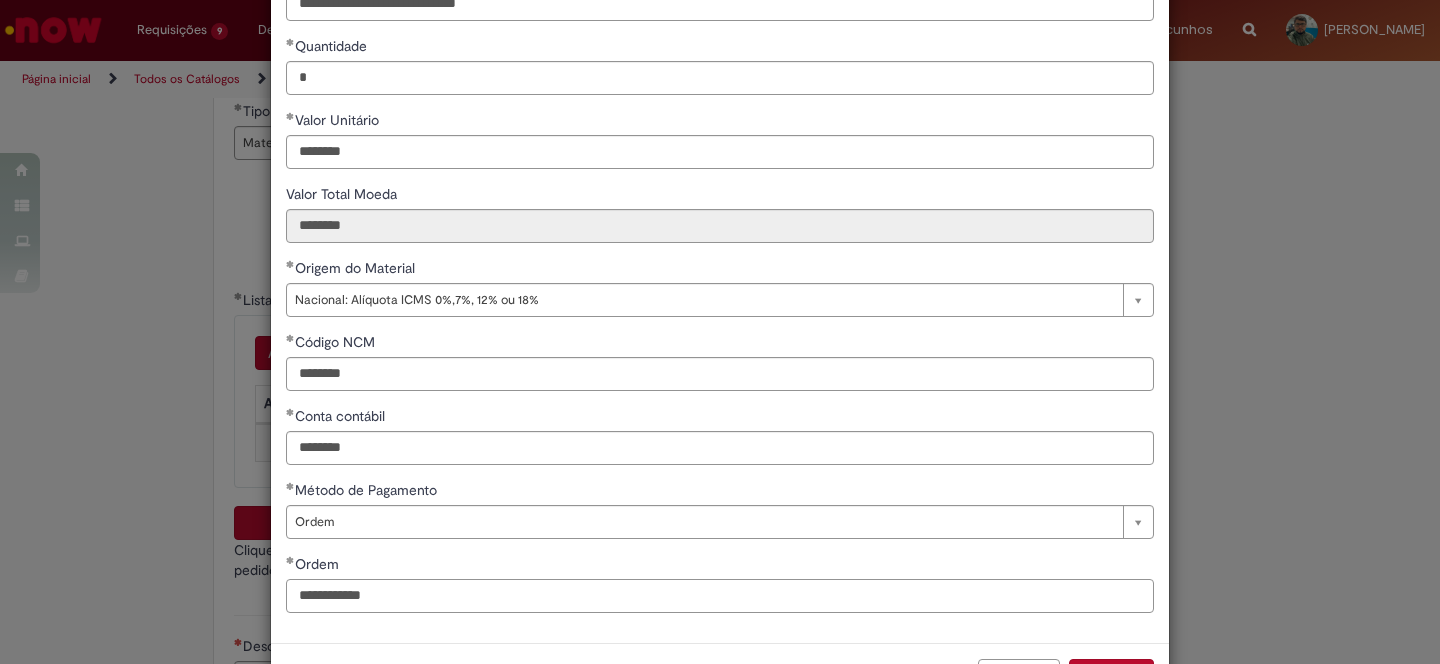 type on "**********" 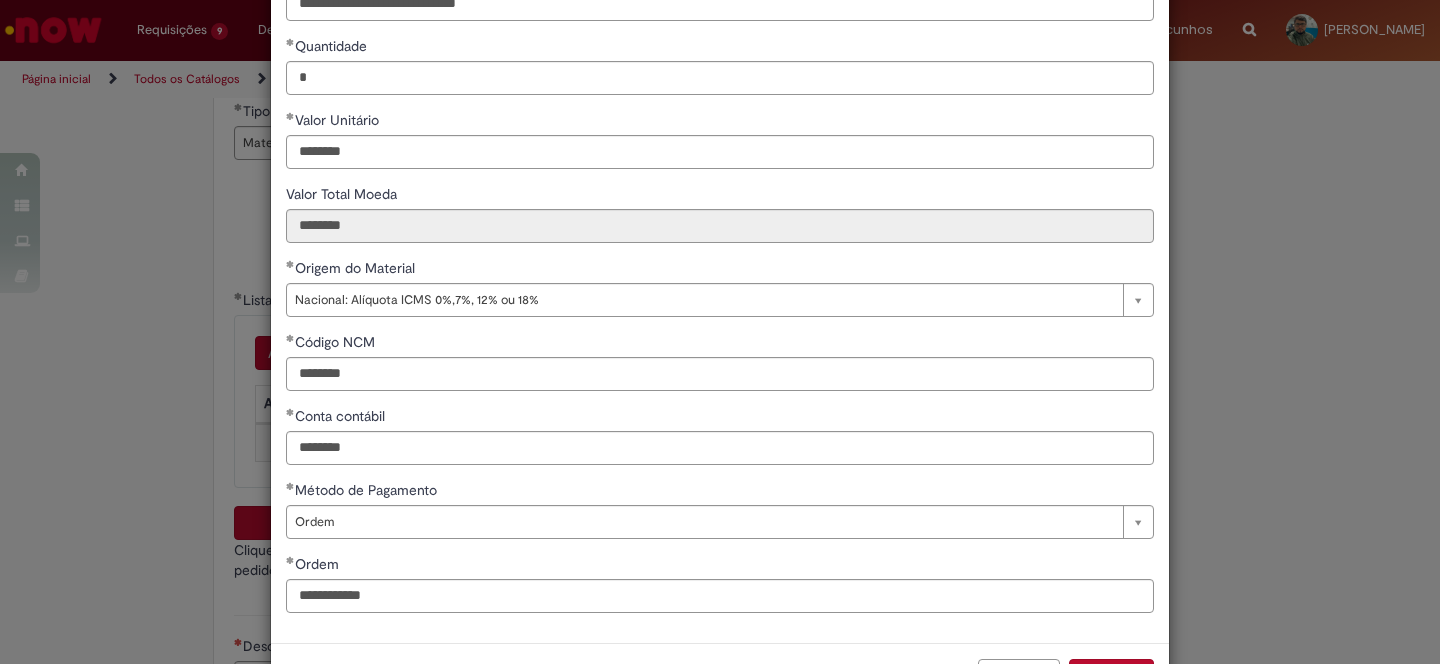 scroll, scrollTop: 290, scrollLeft: 0, axis: vertical 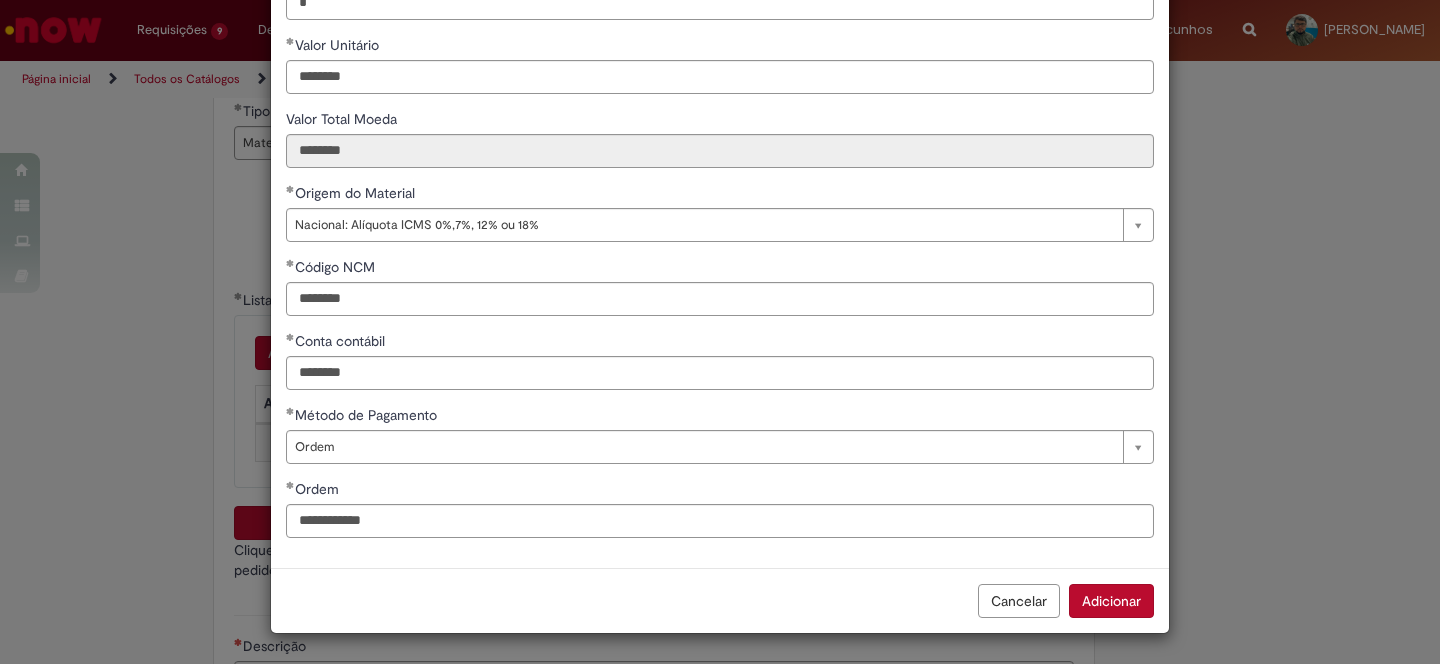 click on "Adicionar" at bounding box center [1111, 601] 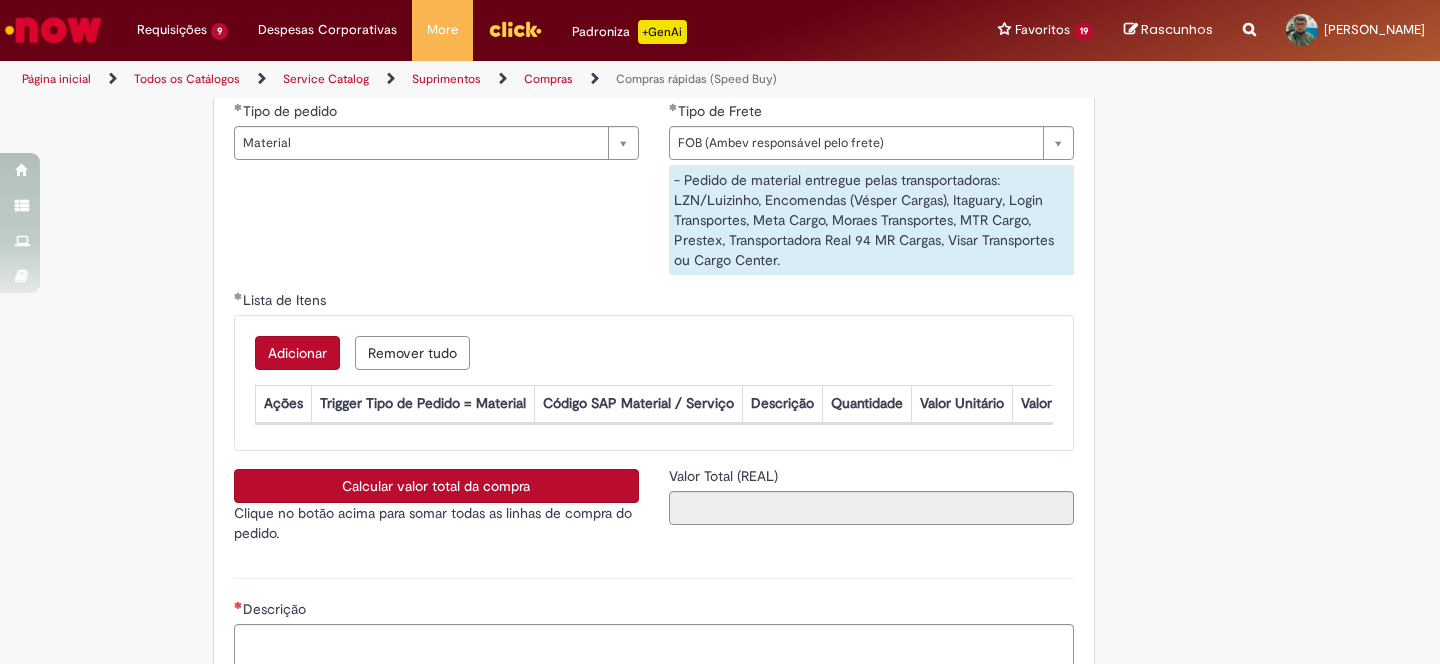 scroll, scrollTop: 289, scrollLeft: 0, axis: vertical 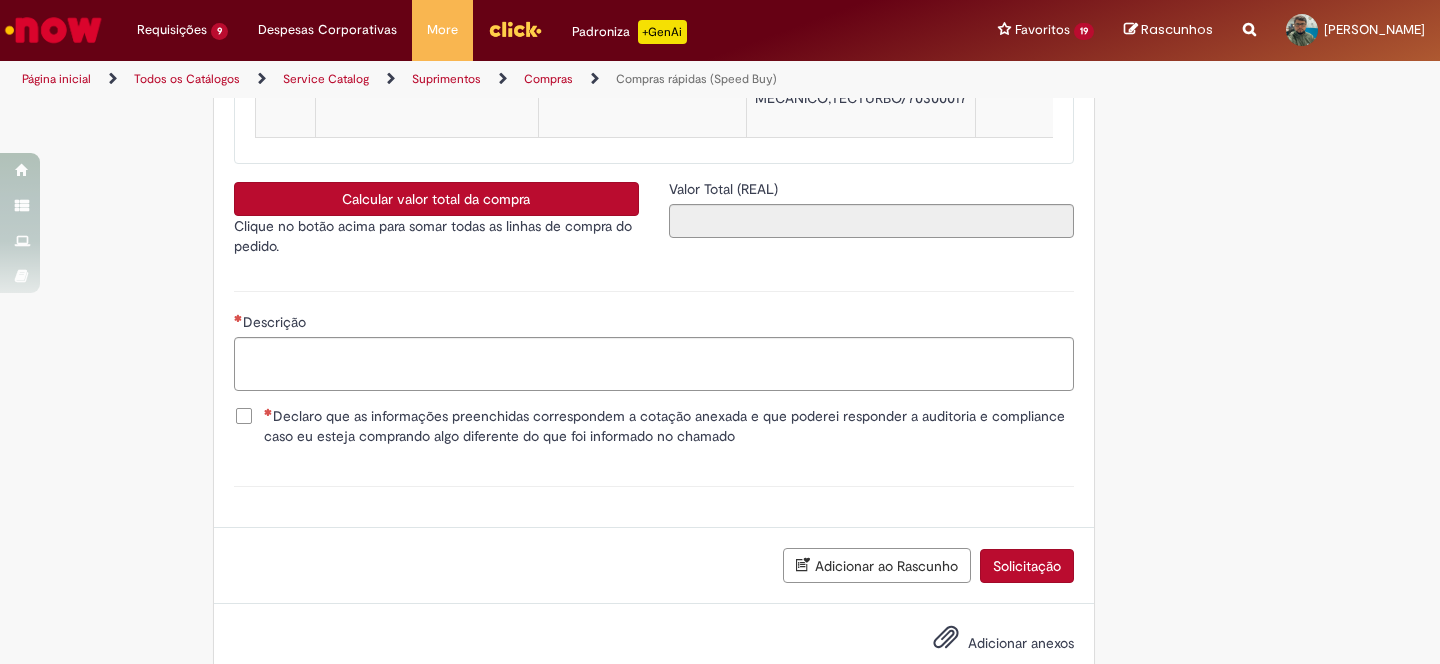 click on "Calcular valor total da compra" at bounding box center [436, 199] 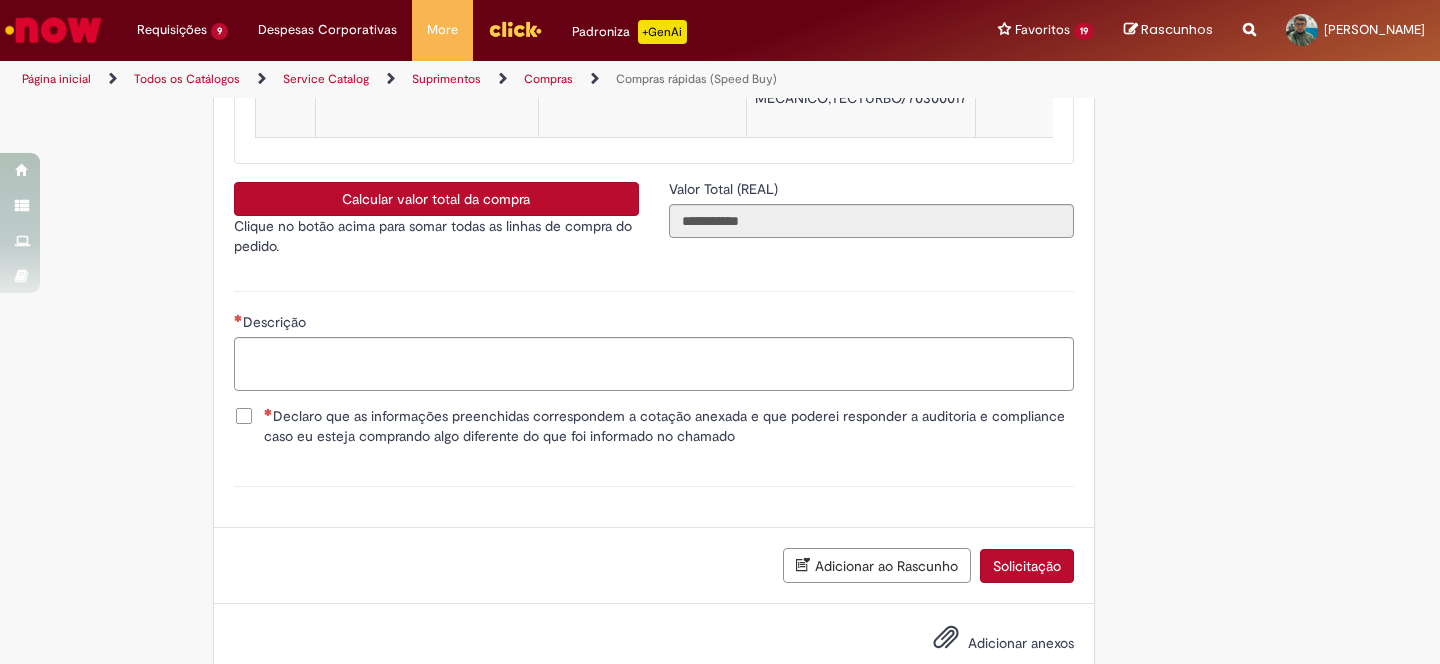 scroll, scrollTop: 3181, scrollLeft: 0, axis: vertical 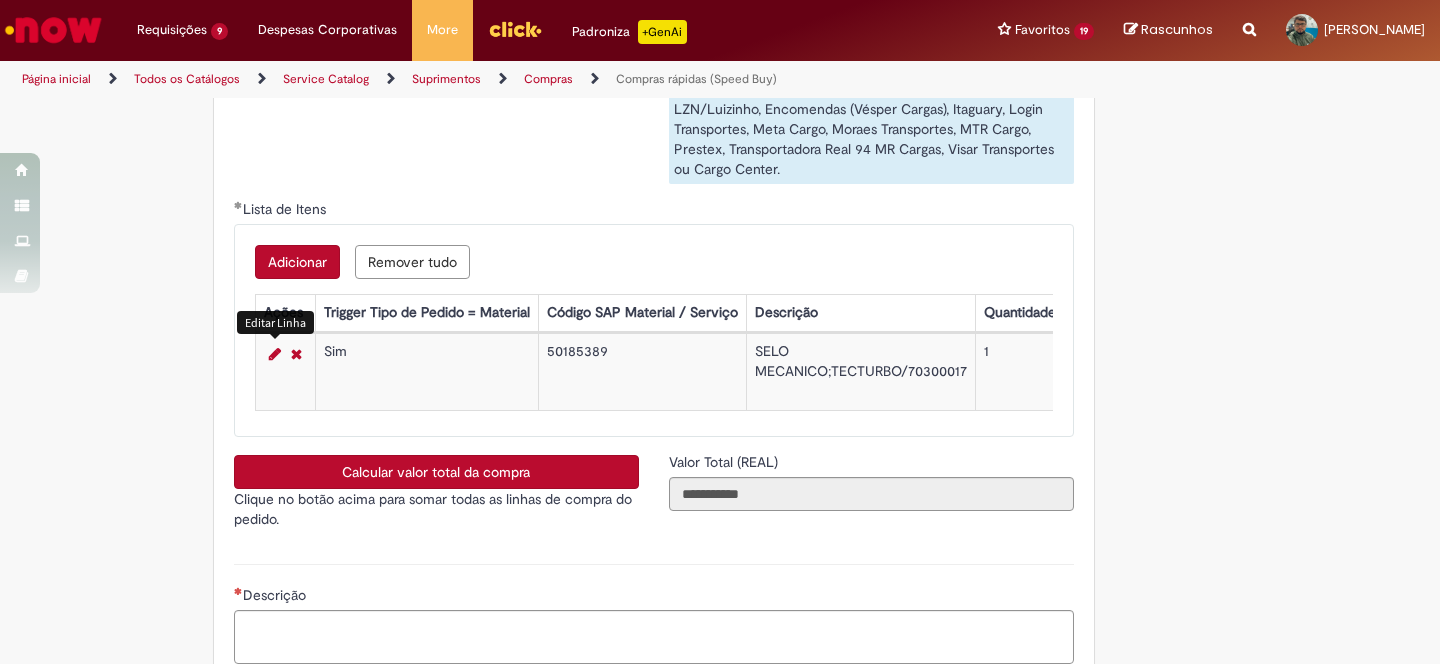 click at bounding box center [275, 354] 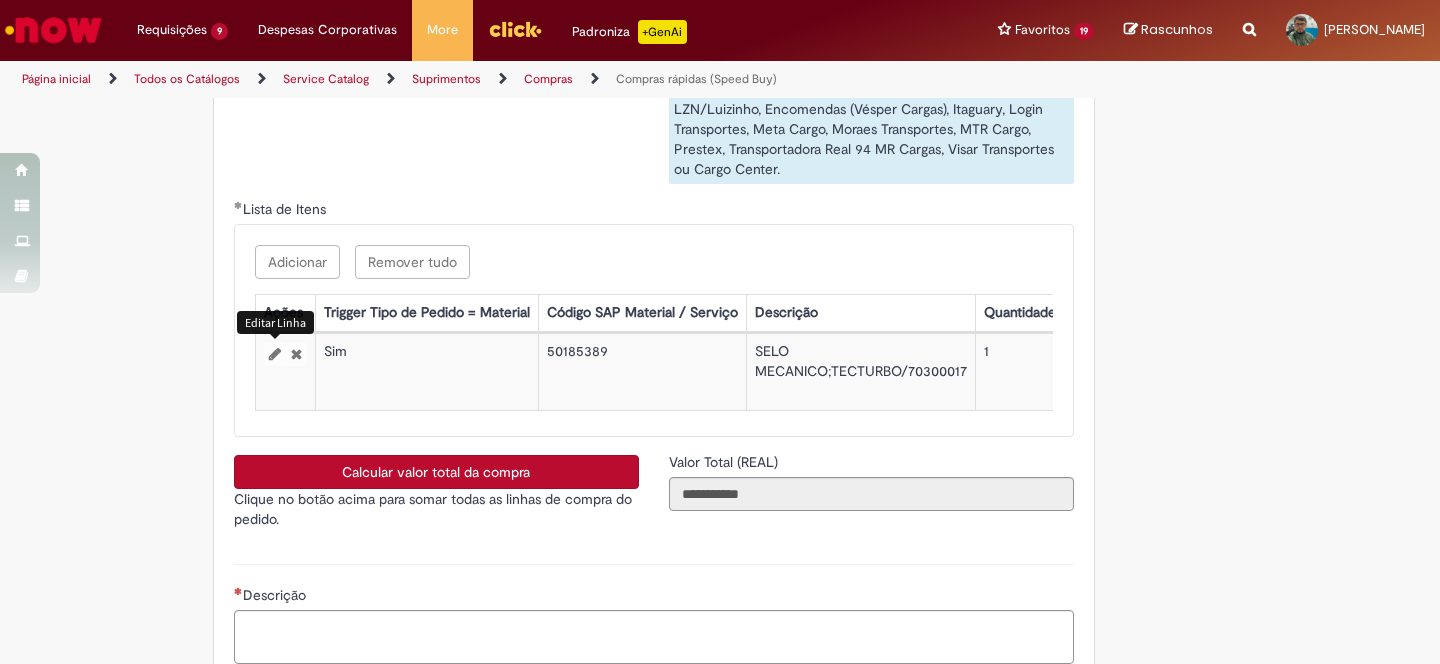 select on "*" 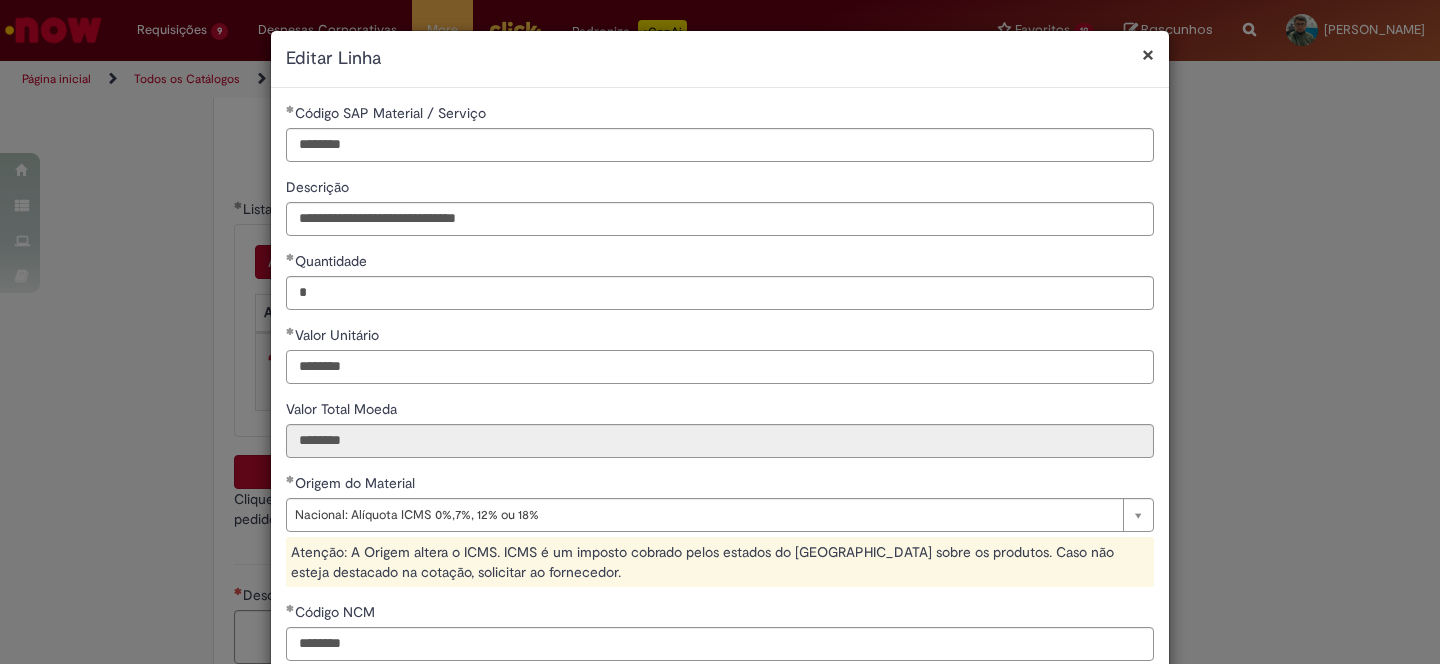 drag, startPoint x: 350, startPoint y: 370, endPoint x: 3, endPoint y: 370, distance: 347 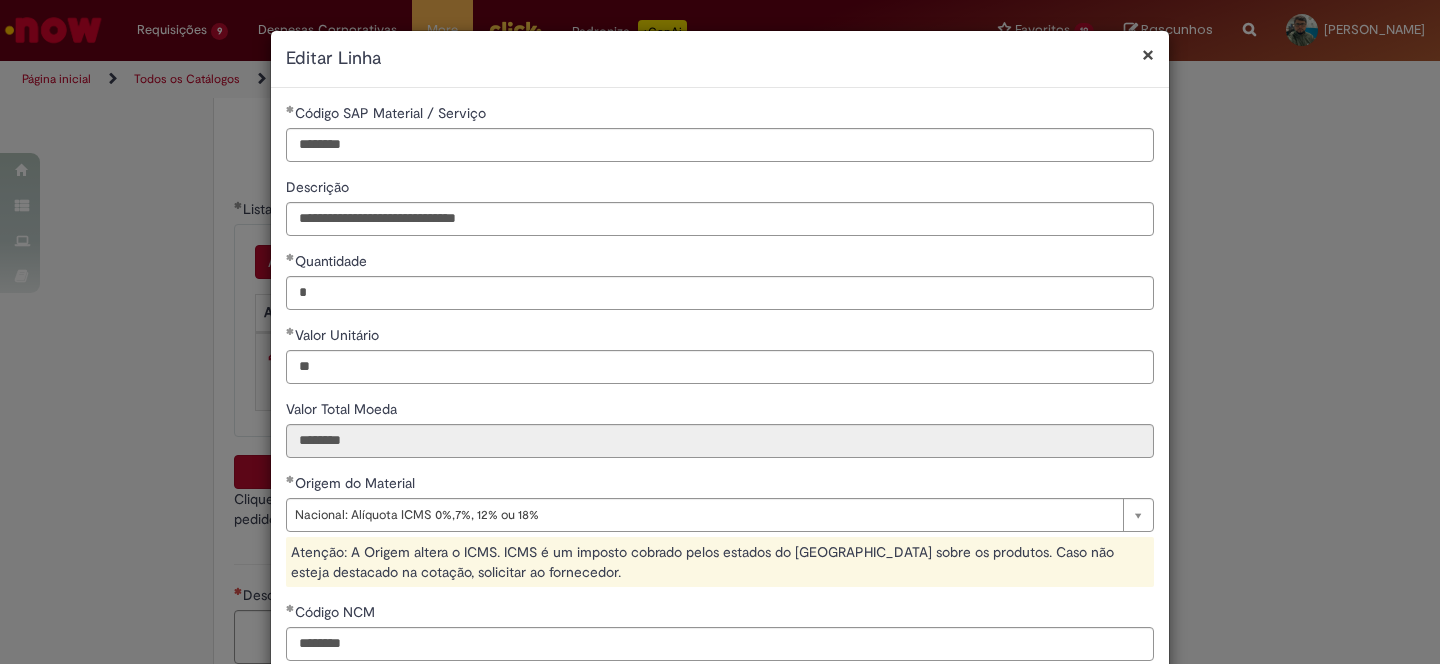 type on "*****" 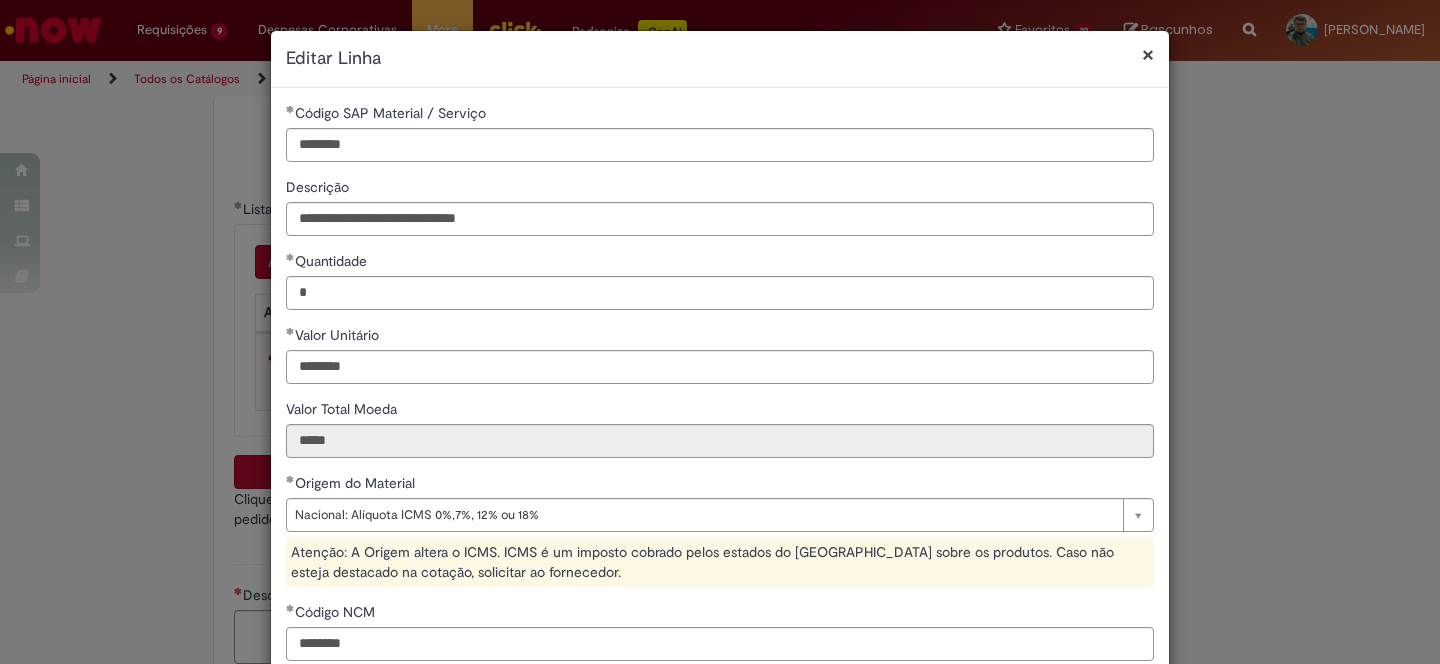type on "*********" 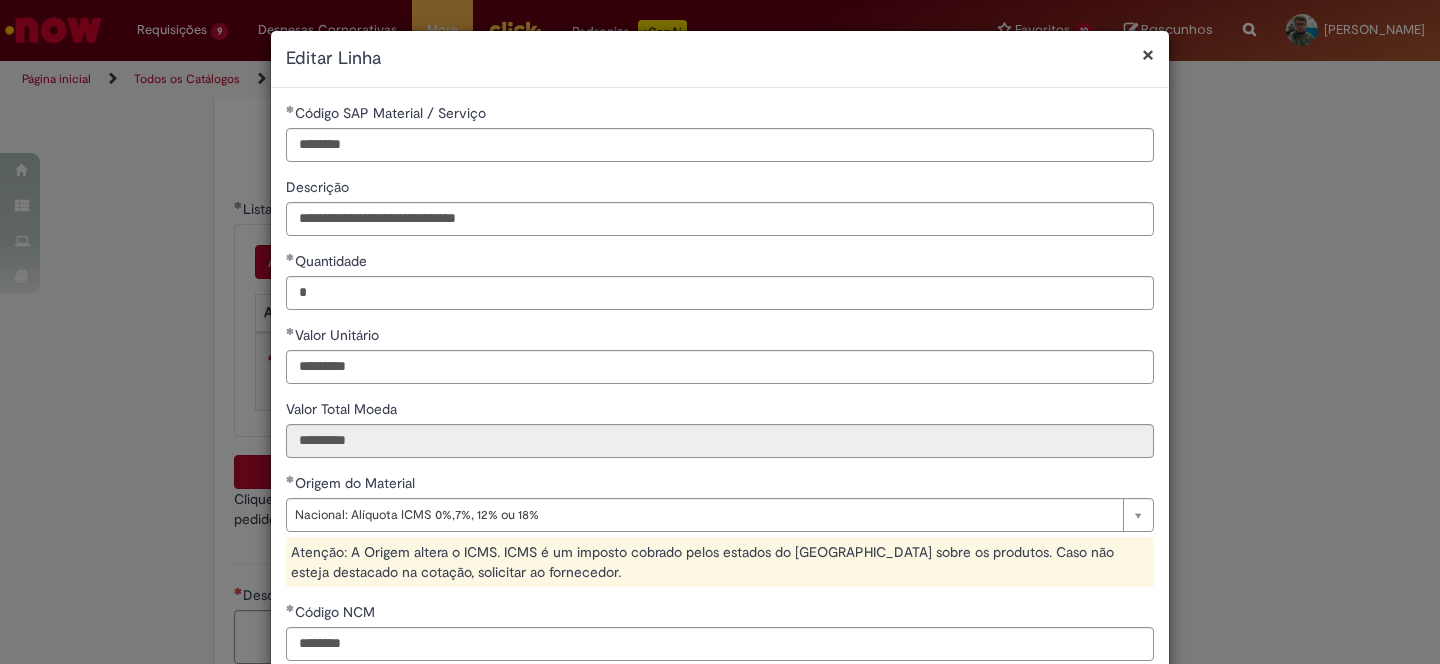 scroll, scrollTop: 399, scrollLeft: 0, axis: vertical 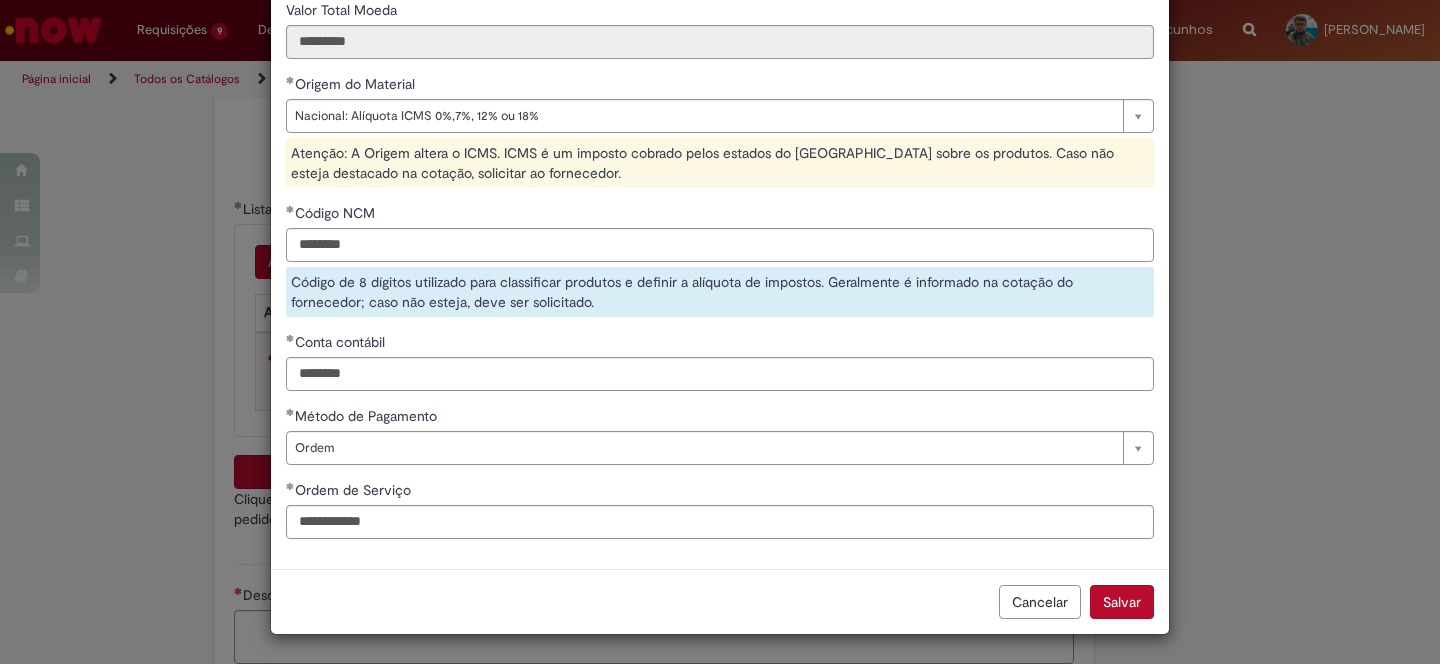 click on "Salvar" at bounding box center [1122, 602] 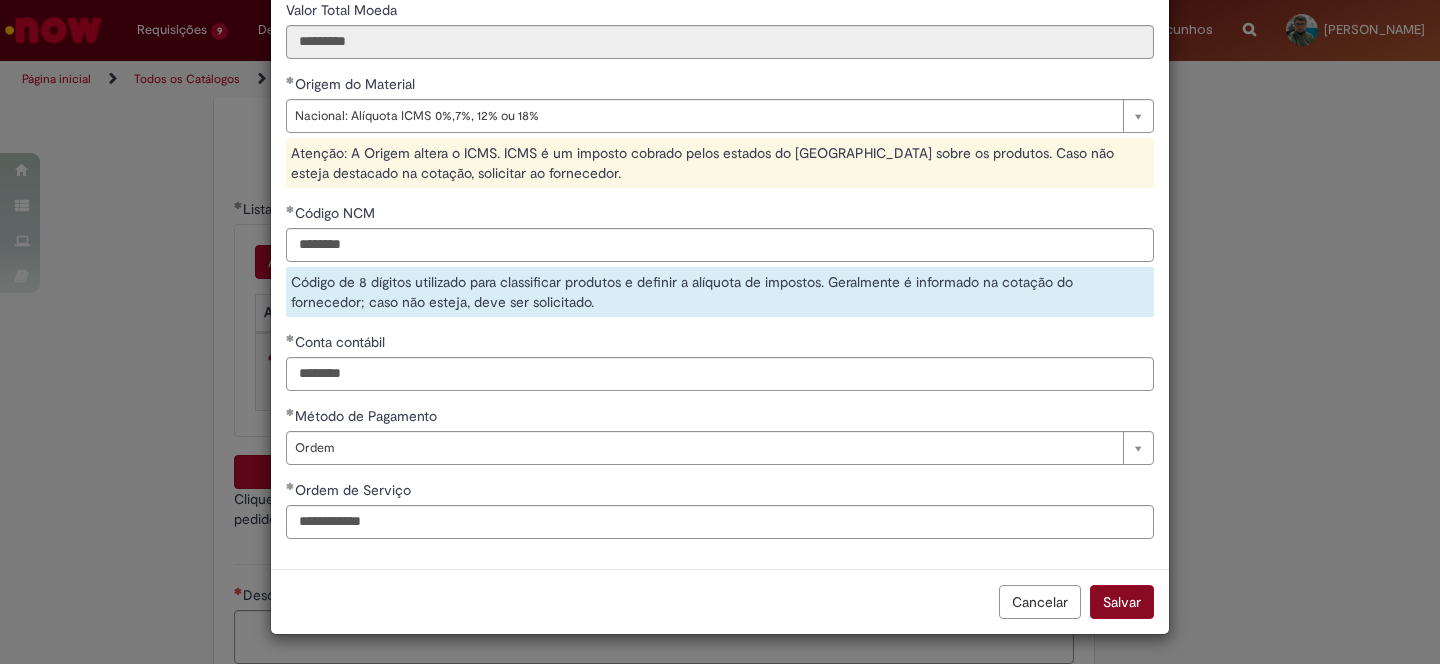 scroll, scrollTop: 398, scrollLeft: 0, axis: vertical 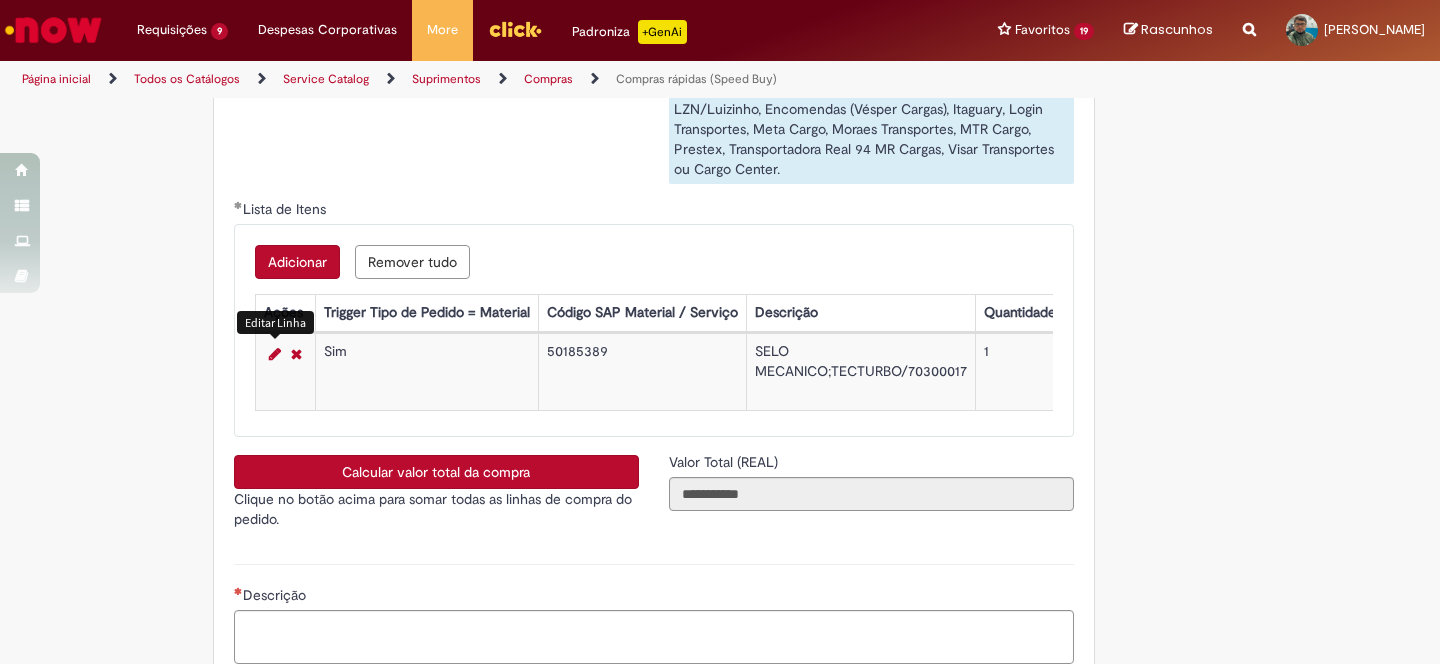 click on "Calcular valor total da compra" at bounding box center (436, 472) 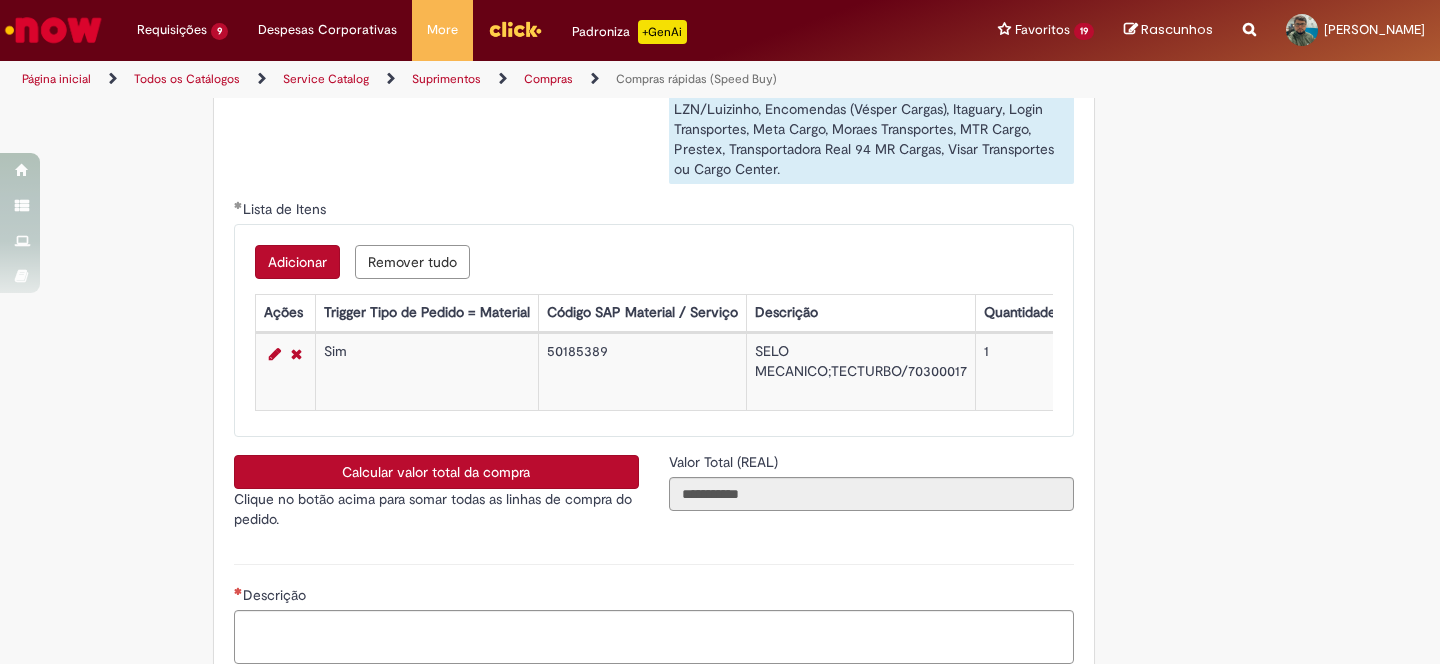 type on "**********" 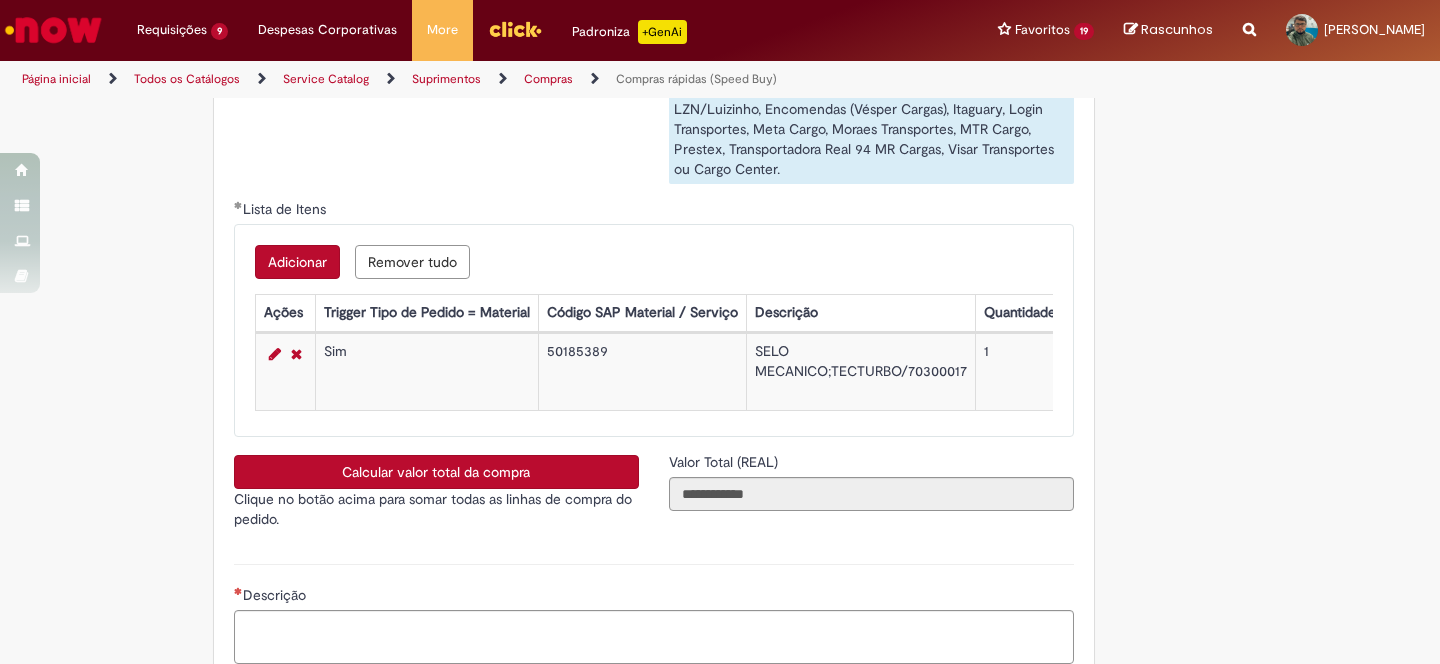 scroll, scrollTop: 3454, scrollLeft: 0, axis: vertical 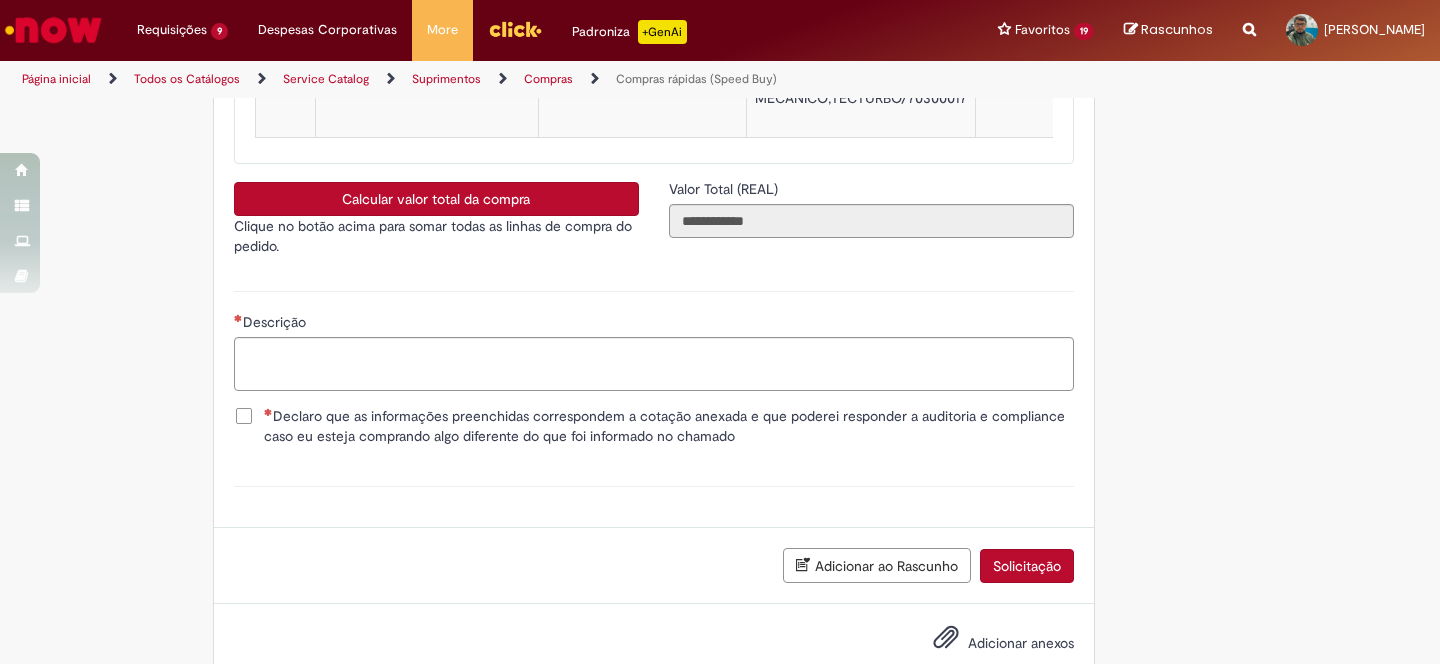 click on "Declaro que as informações preenchidas correspondem a cotação anexada e que poderei responder a auditoria e compliance caso eu esteja comprando algo diferente do que foi informado no chamado" at bounding box center [669, 426] 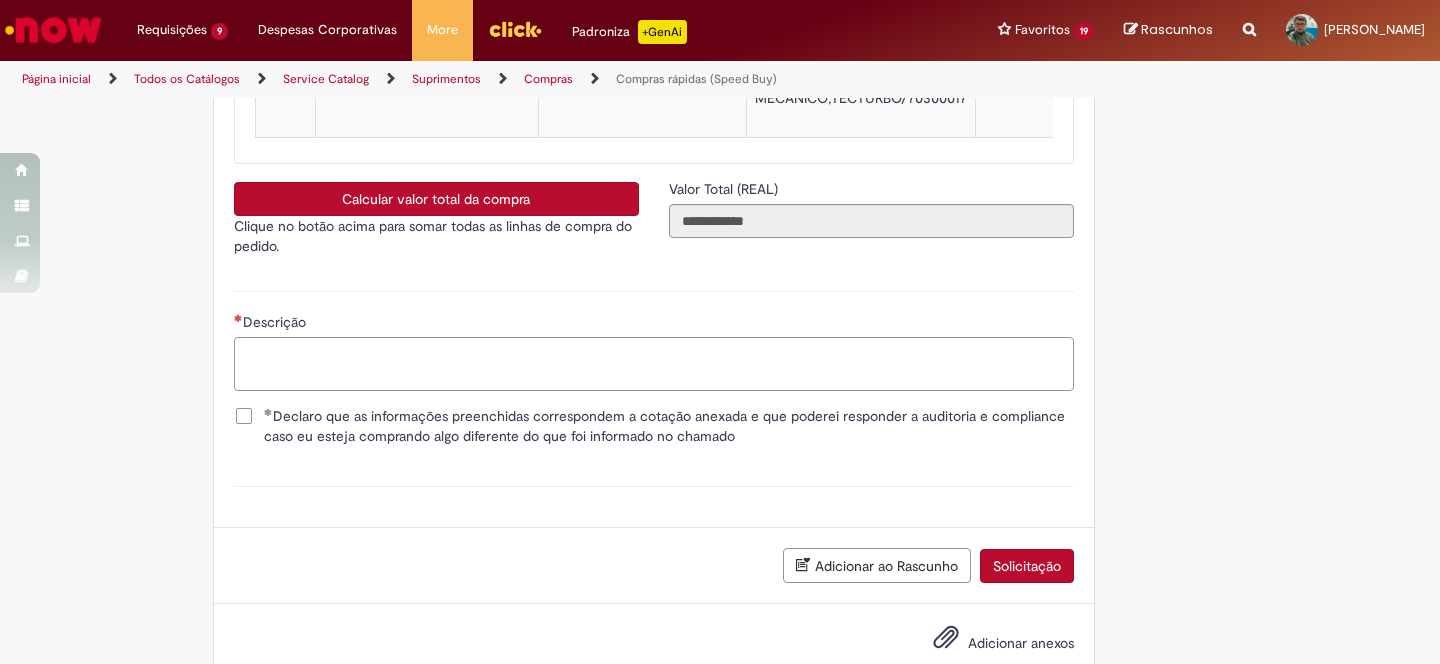 click on "Descrição" at bounding box center [654, 364] 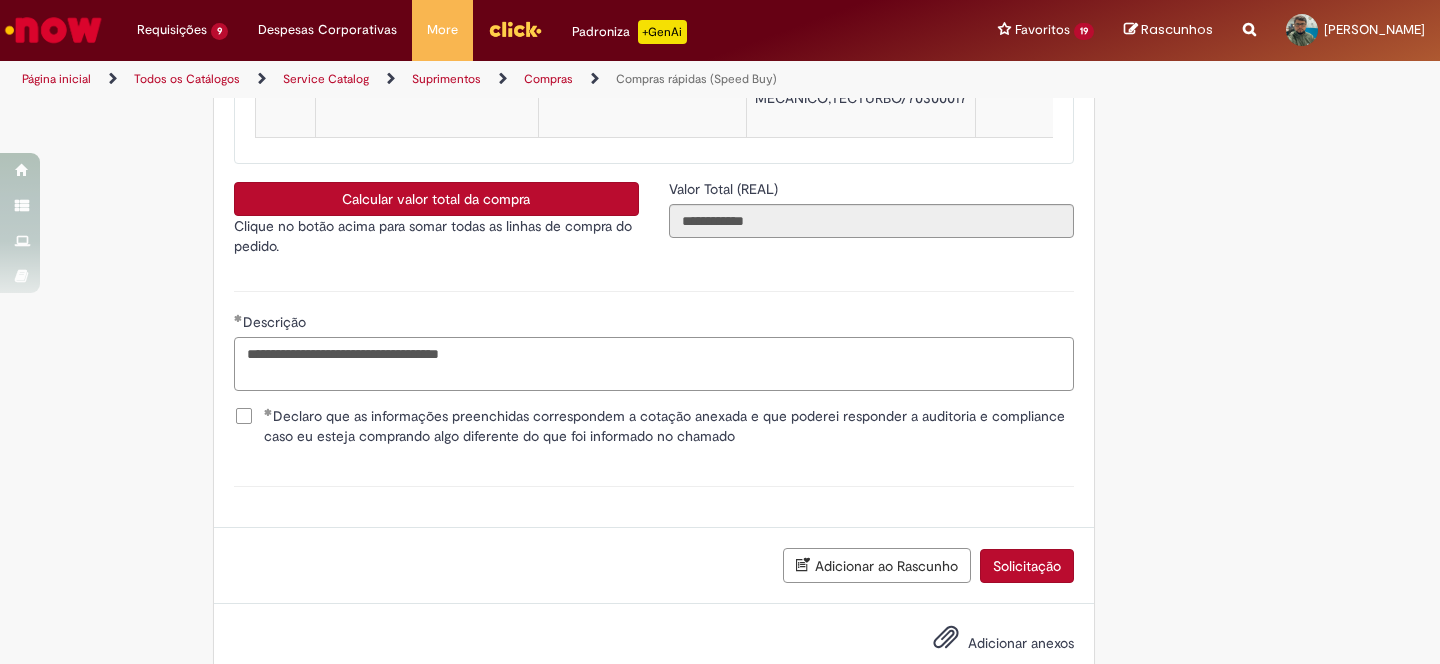 click on "**********" at bounding box center [654, 364] 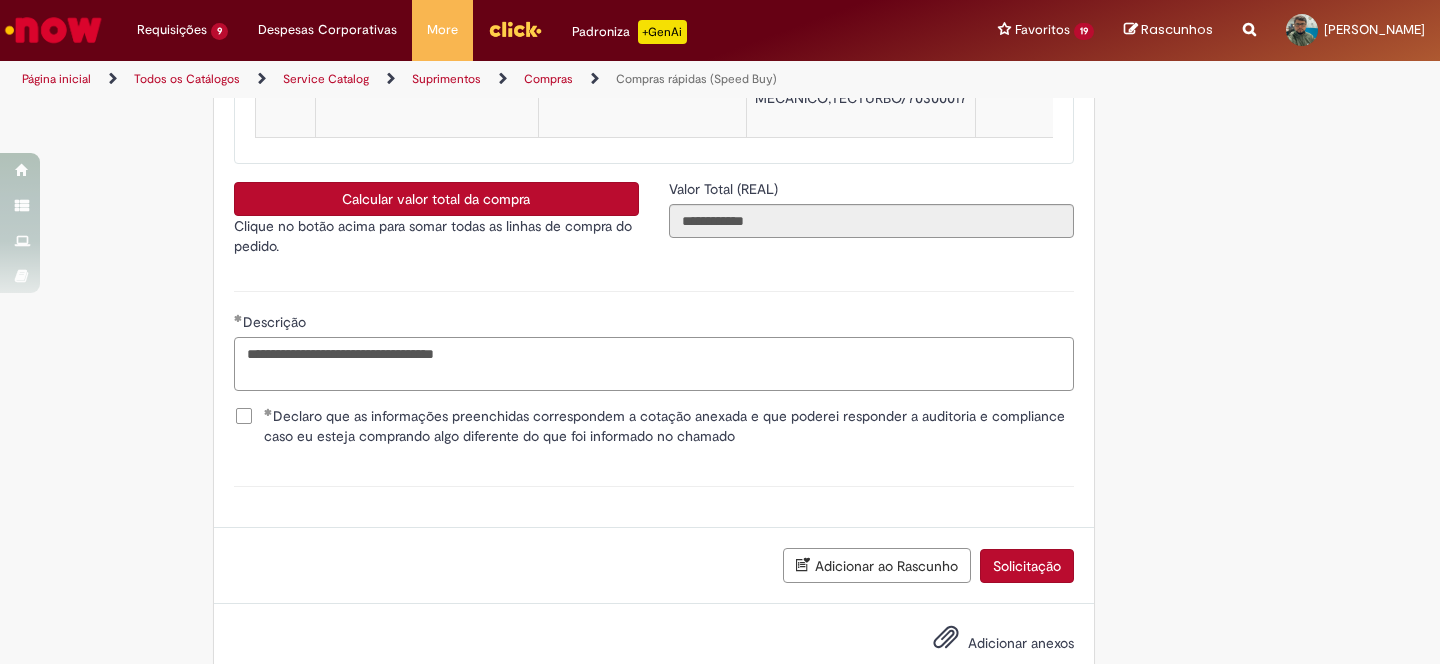 click on "**********" at bounding box center [654, 364] 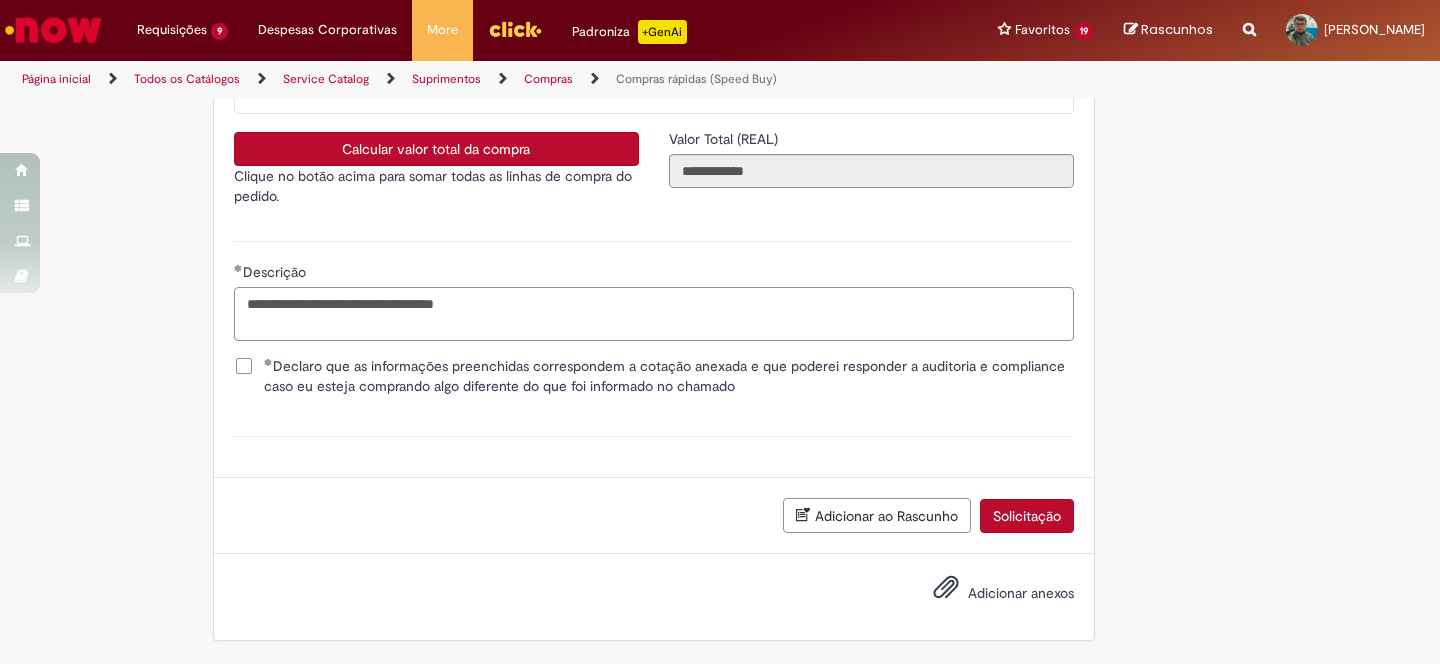 type on "**********" 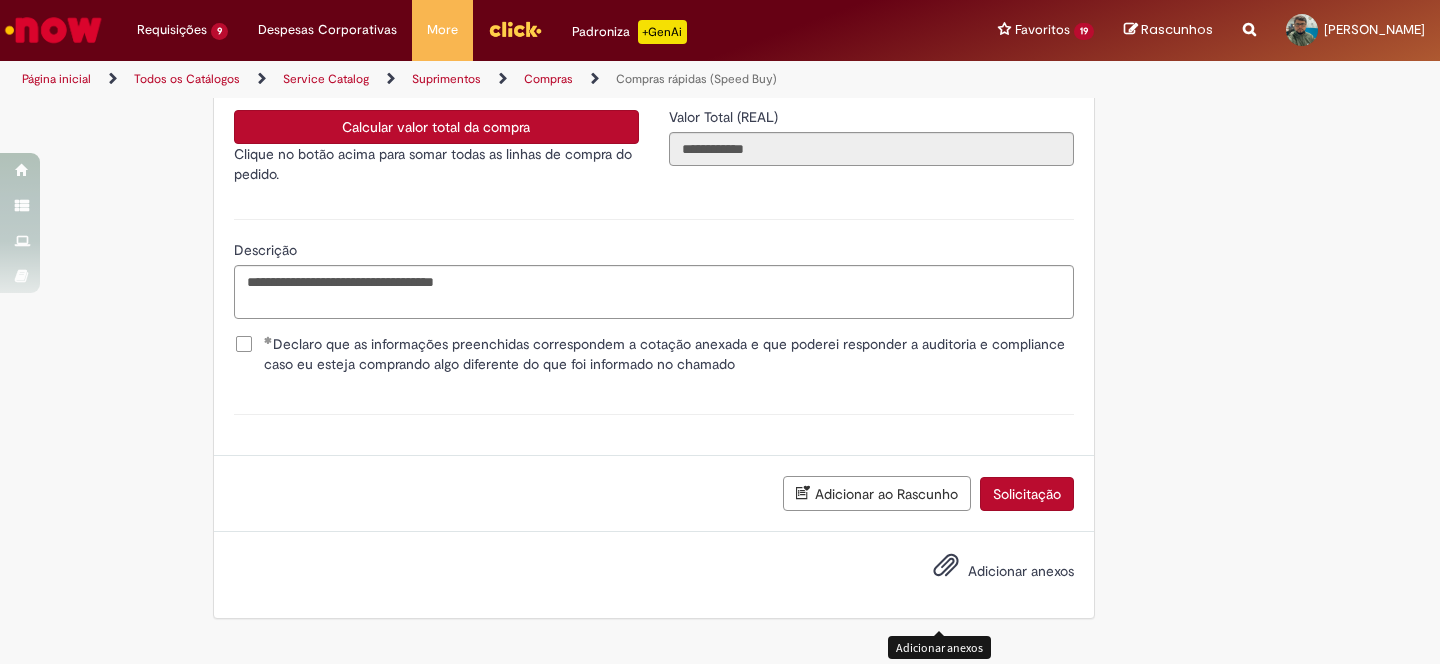 click at bounding box center [946, 566] 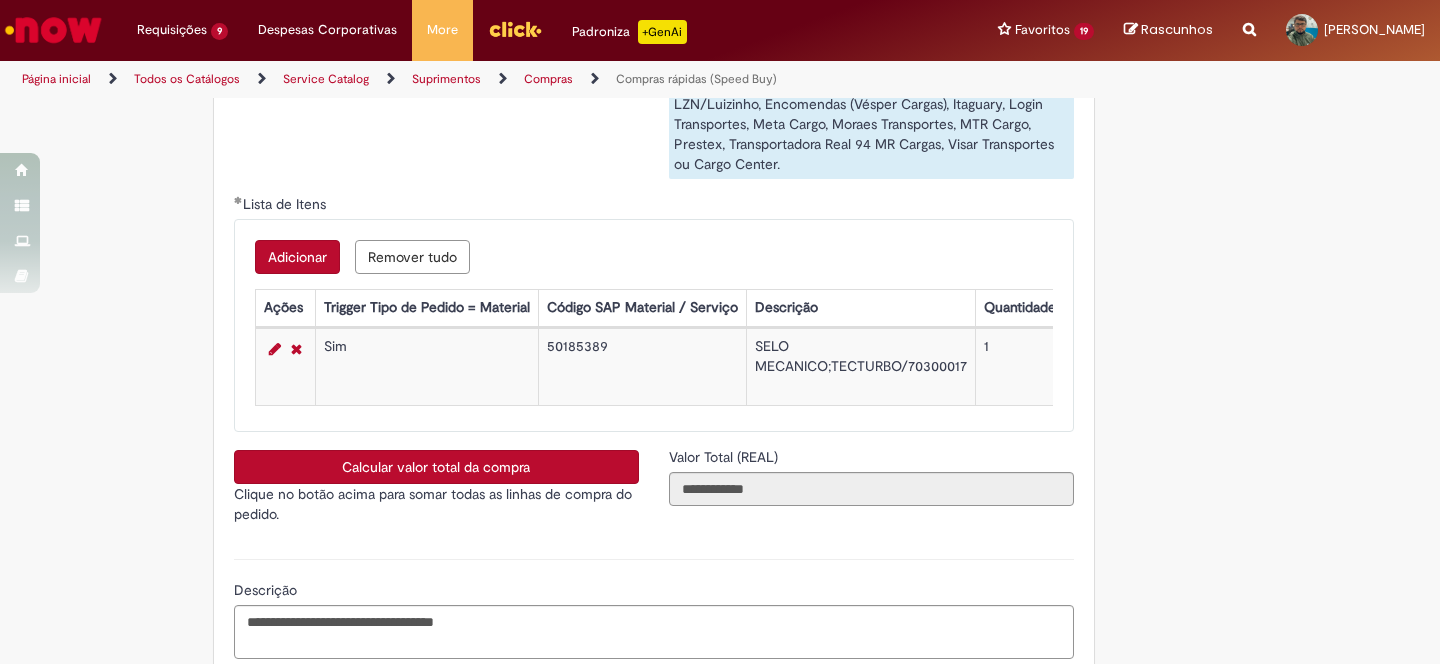 scroll, scrollTop: 3609, scrollLeft: 0, axis: vertical 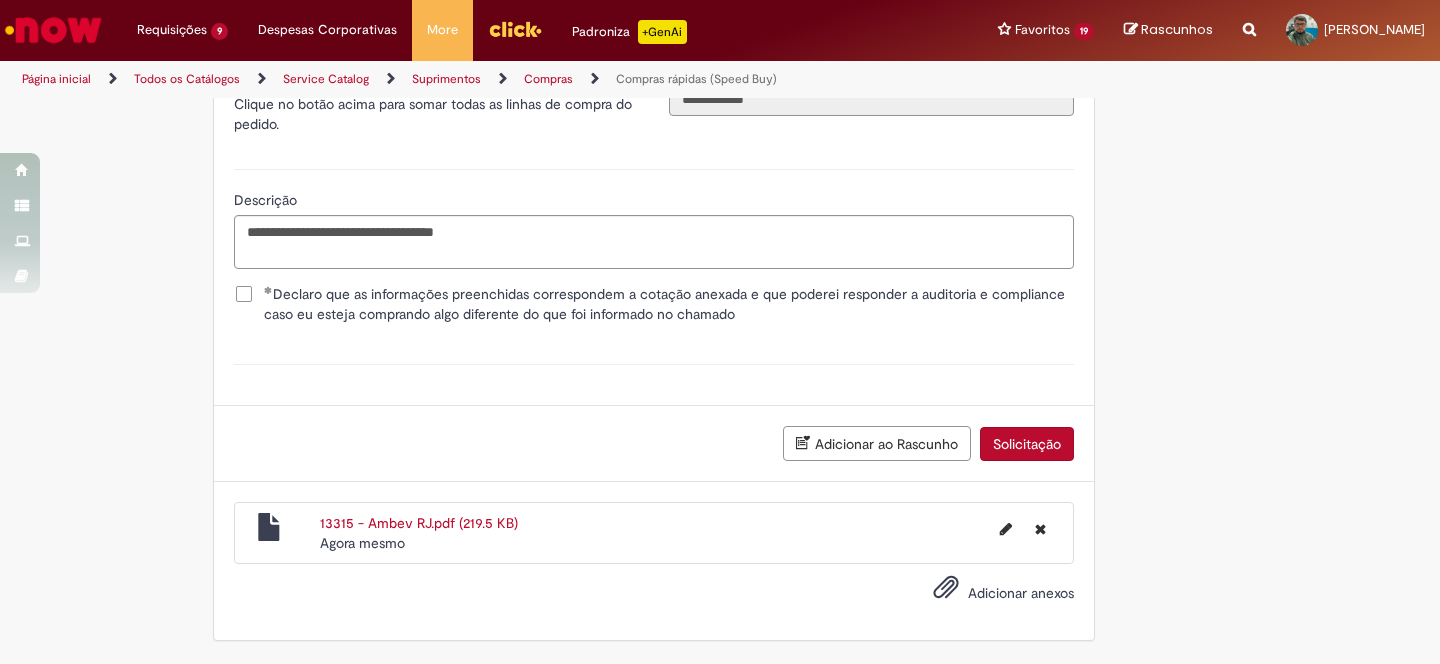 click on "Solicitação" at bounding box center (1027, 444) 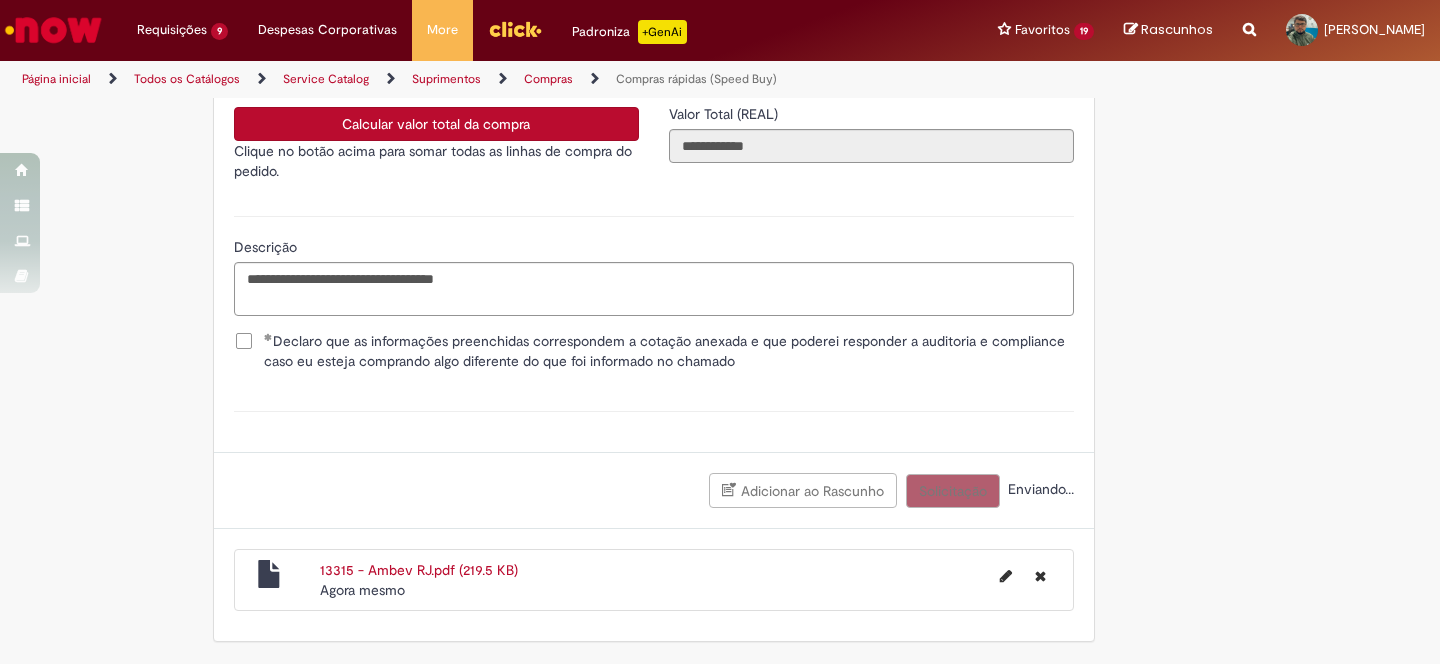 scroll, scrollTop: 3563, scrollLeft: 0, axis: vertical 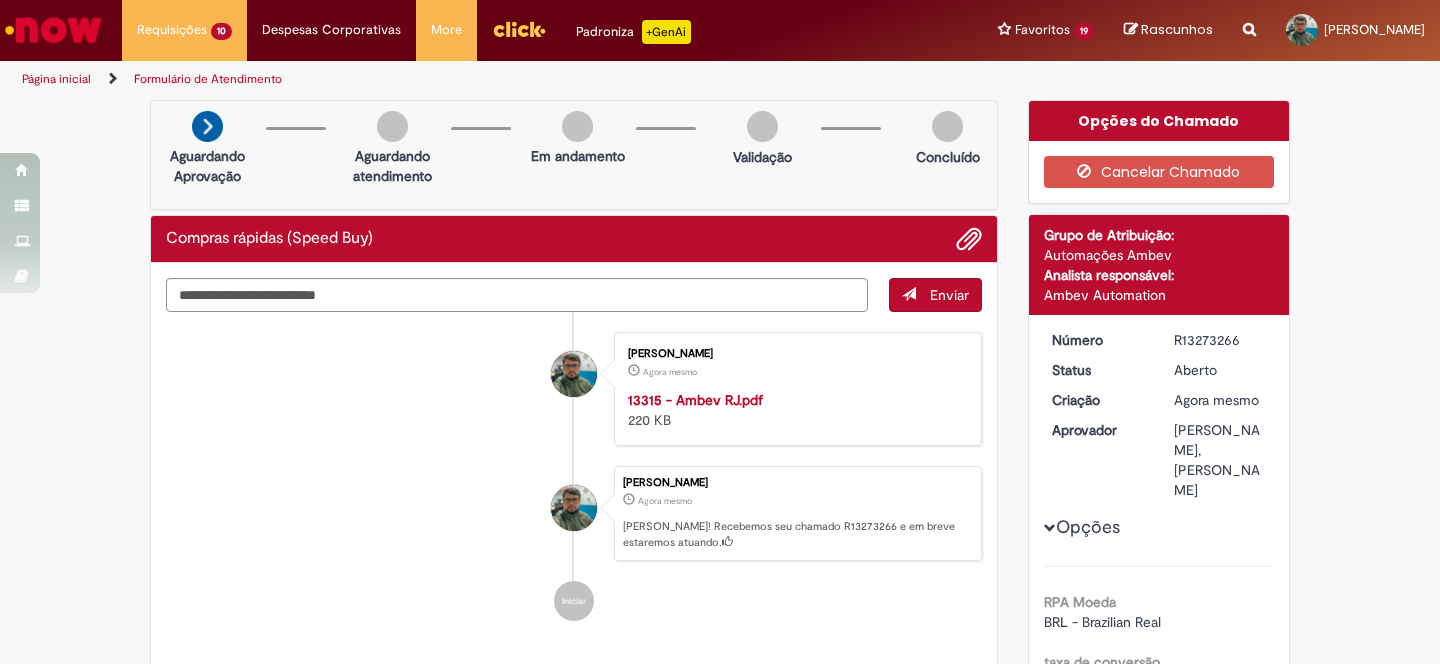 drag, startPoint x: 1229, startPoint y: 337, endPoint x: 1161, endPoint y: 360, distance: 71.7844 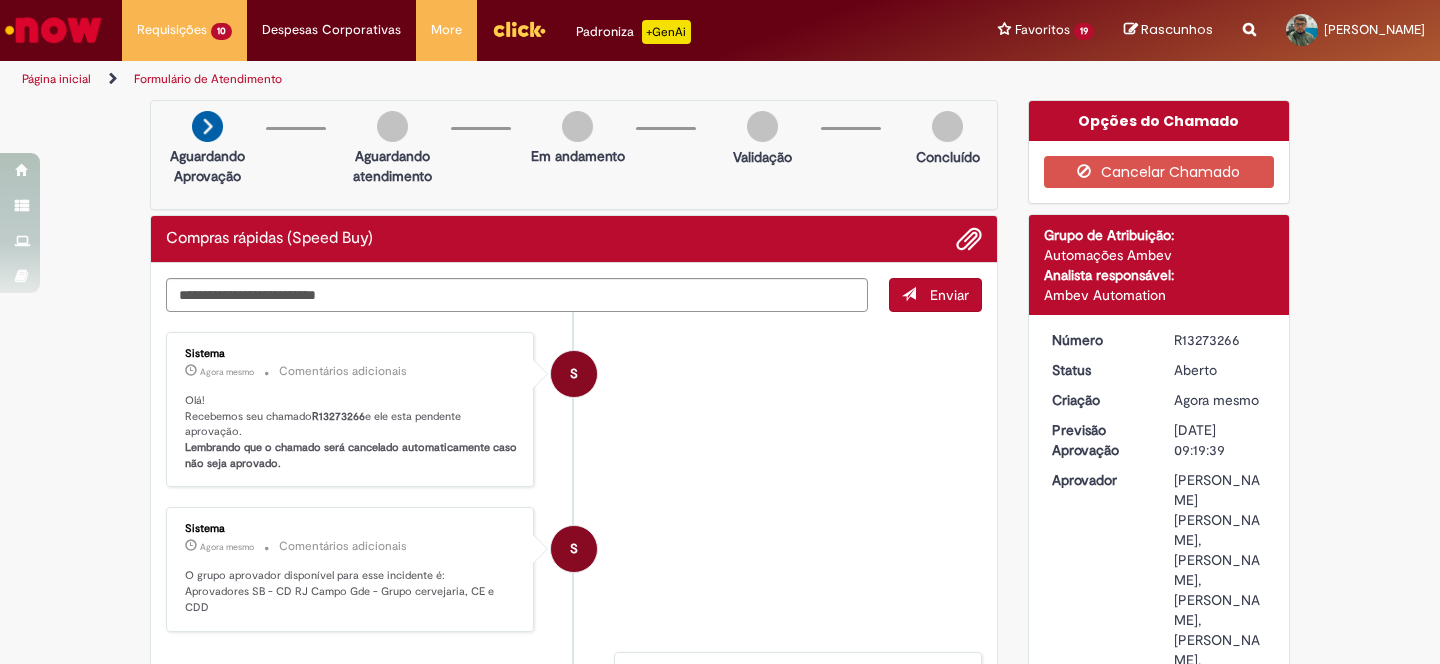 drag, startPoint x: 1232, startPoint y: 339, endPoint x: 1170, endPoint y: 341, distance: 62.03225 